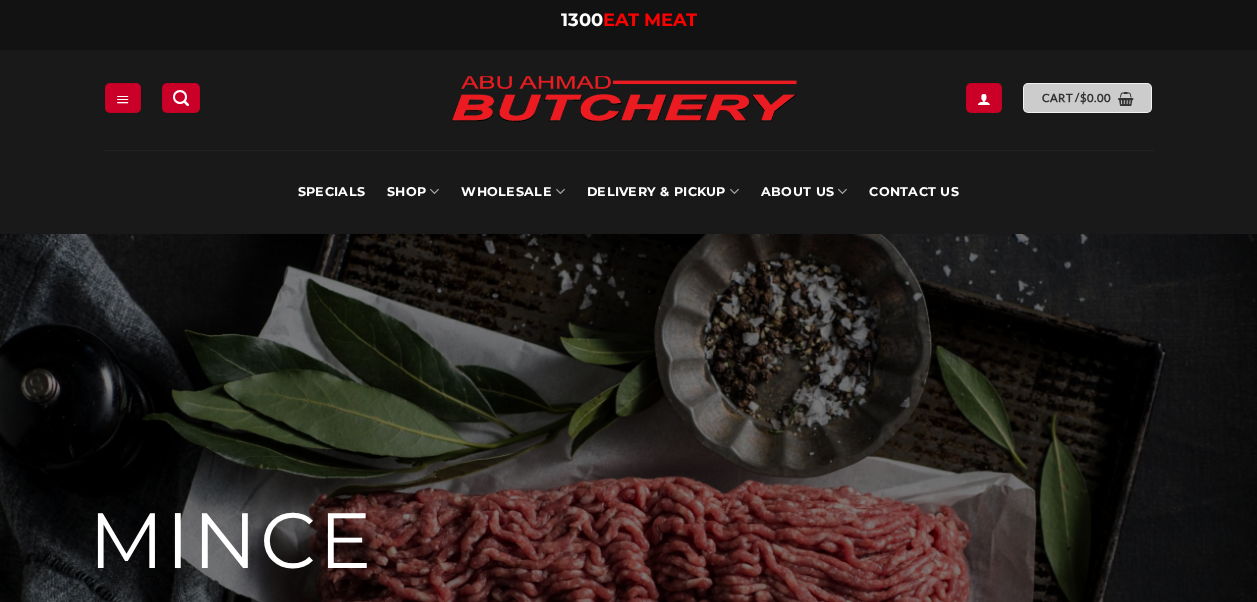 scroll, scrollTop: 0, scrollLeft: 0, axis: both 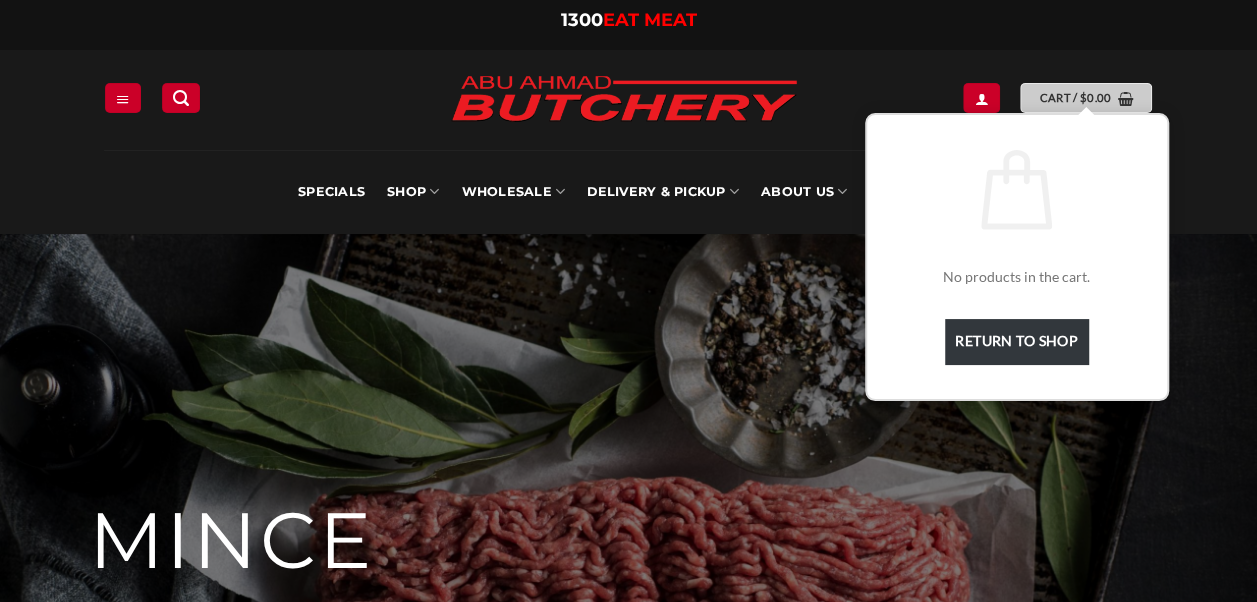 click on "Cart   /         $ 0.00" at bounding box center (1075, 98) 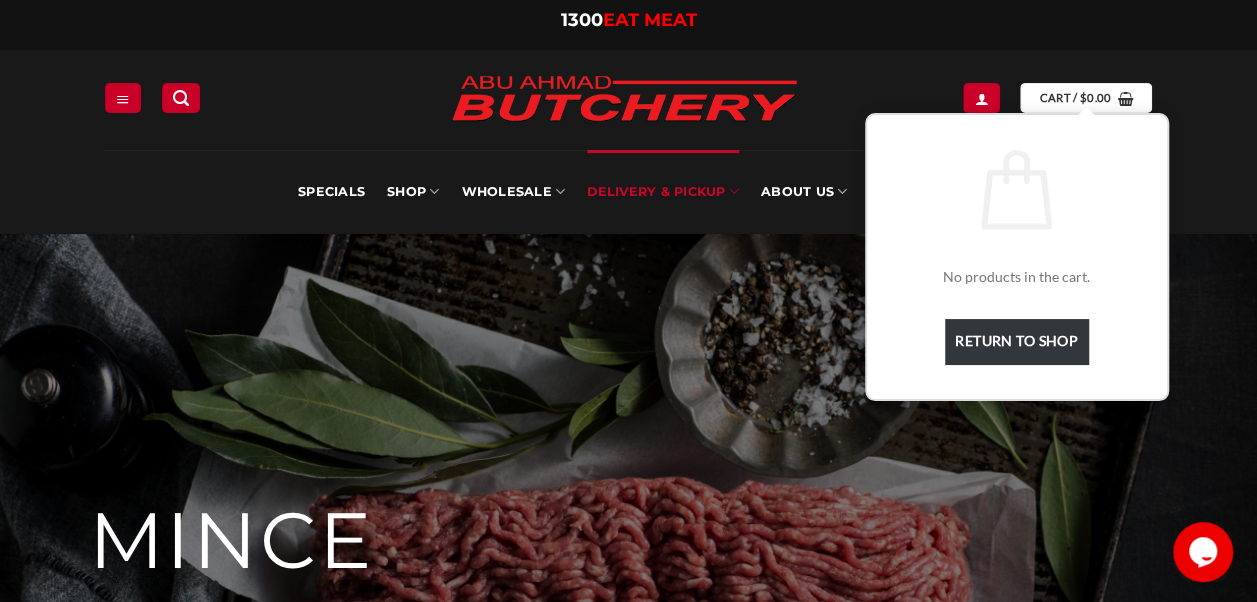 scroll, scrollTop: 0, scrollLeft: 0, axis: both 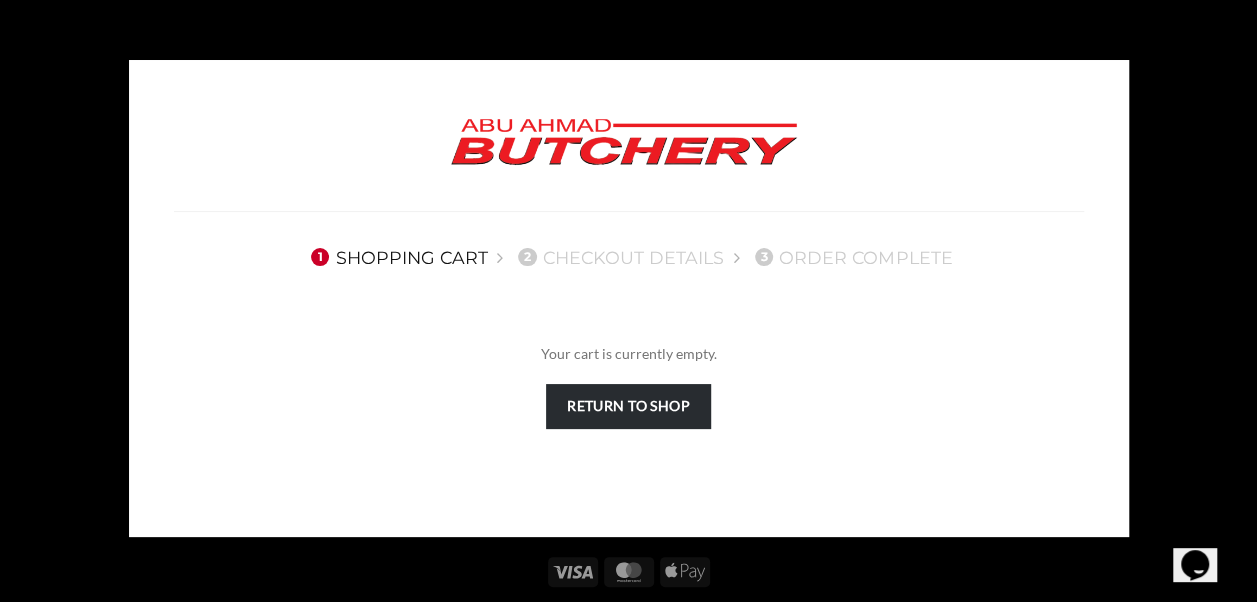 click on "Return to shop" at bounding box center [628, 406] 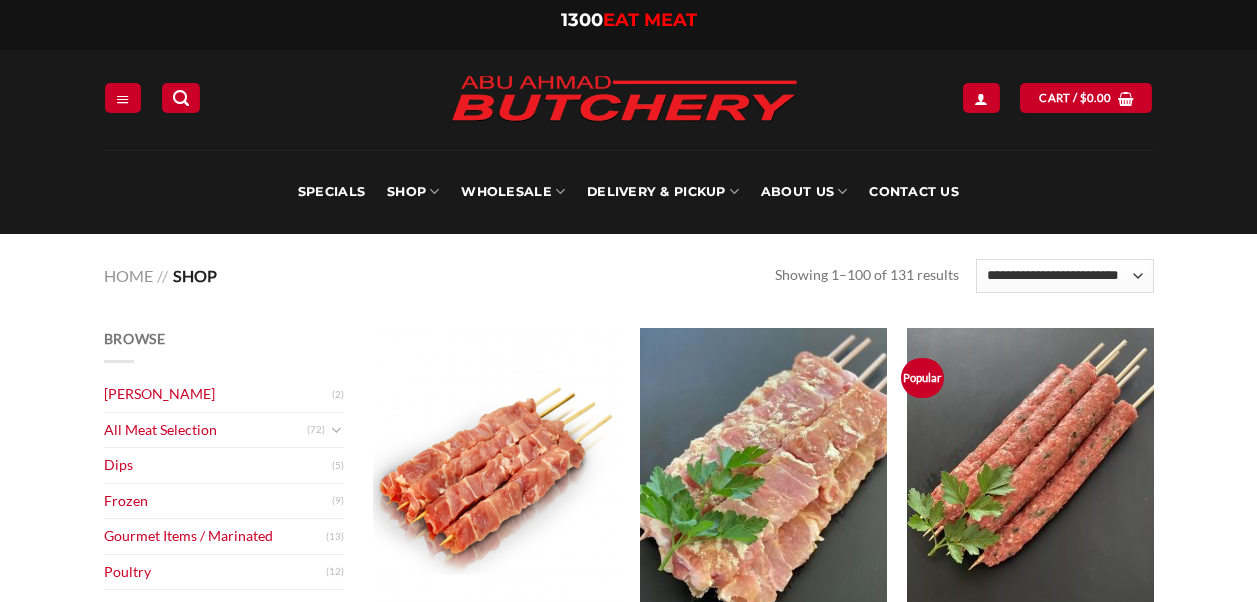 scroll, scrollTop: 0, scrollLeft: 0, axis: both 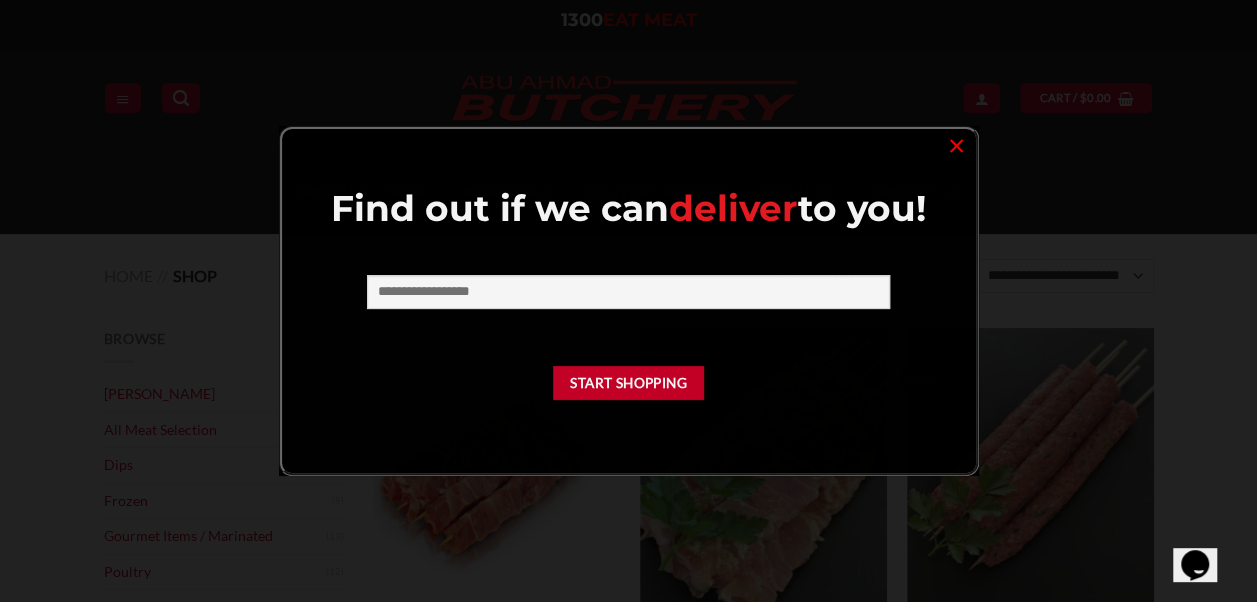 click at bounding box center (628, 301) 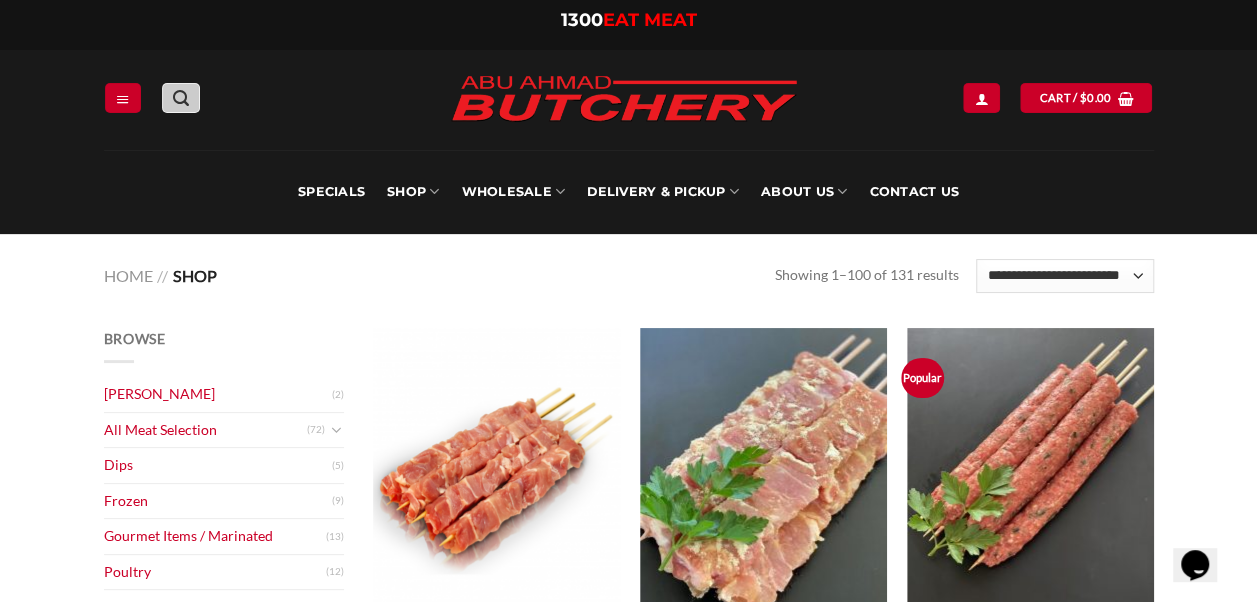 click at bounding box center [181, 97] 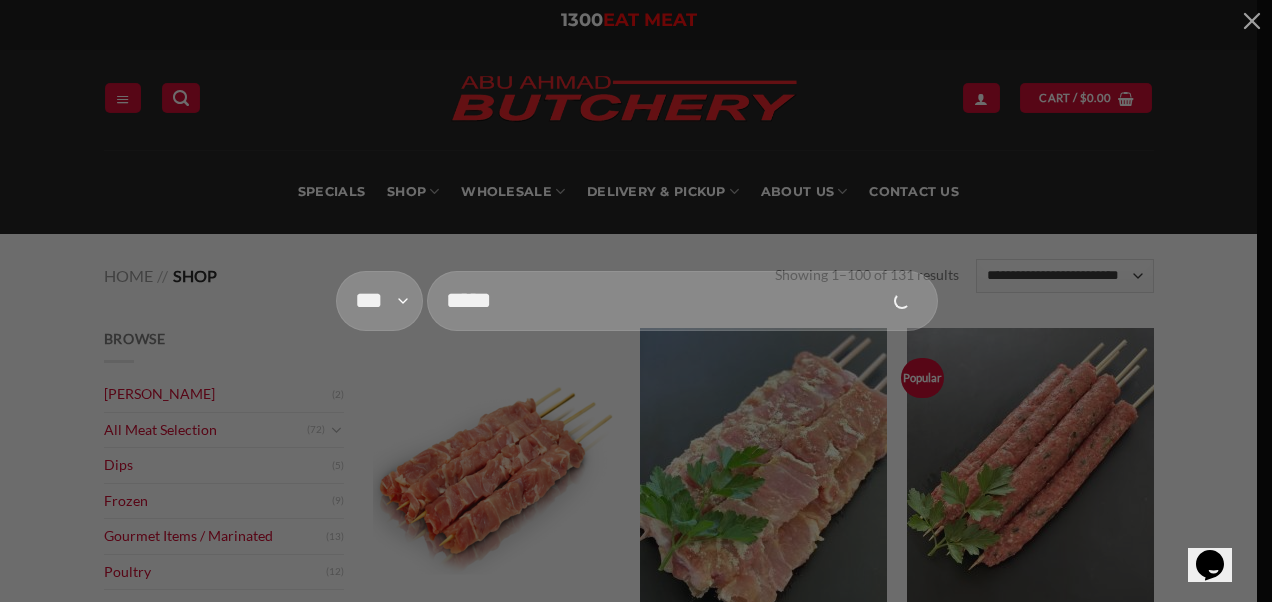 type on "*****" 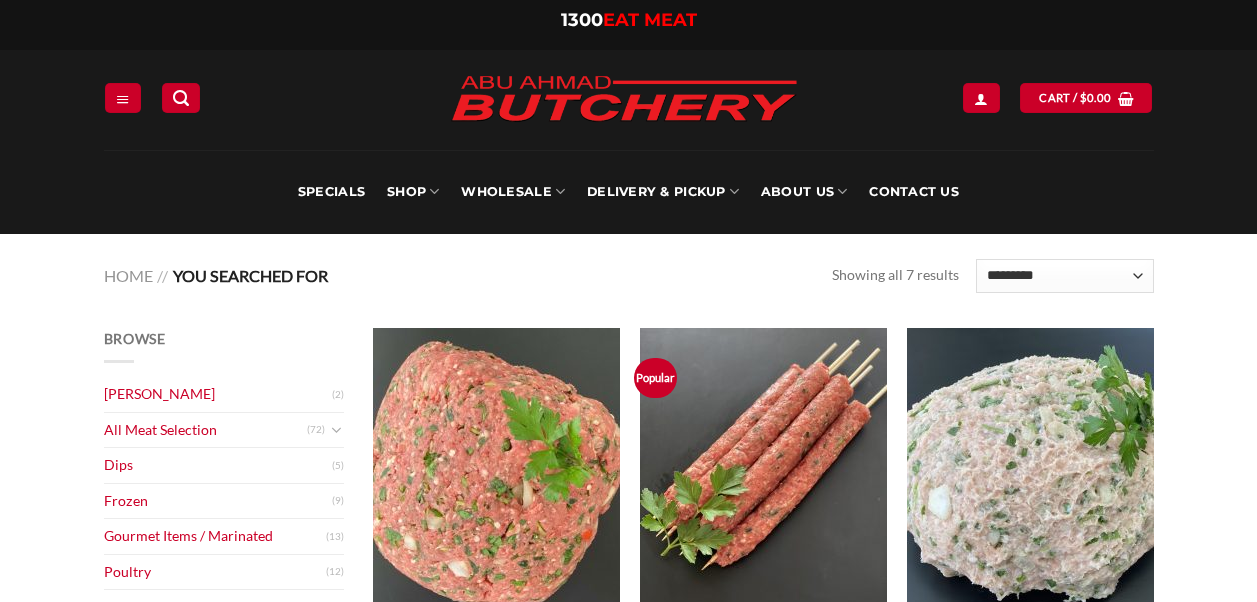 scroll, scrollTop: 0, scrollLeft: 0, axis: both 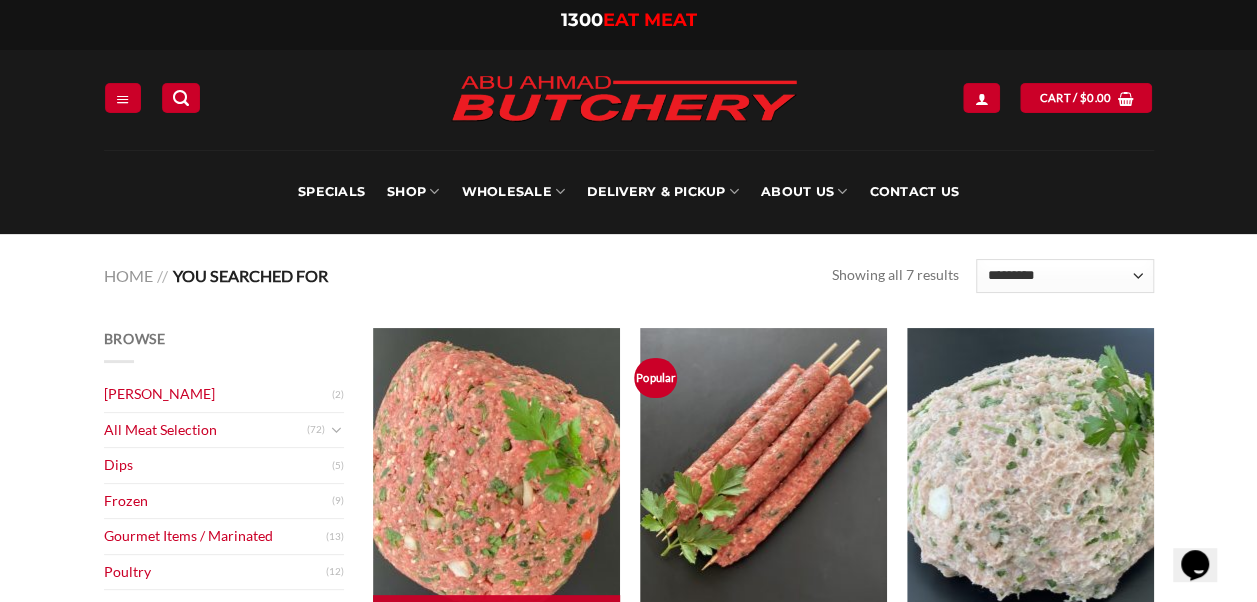 click at bounding box center [496, 476] 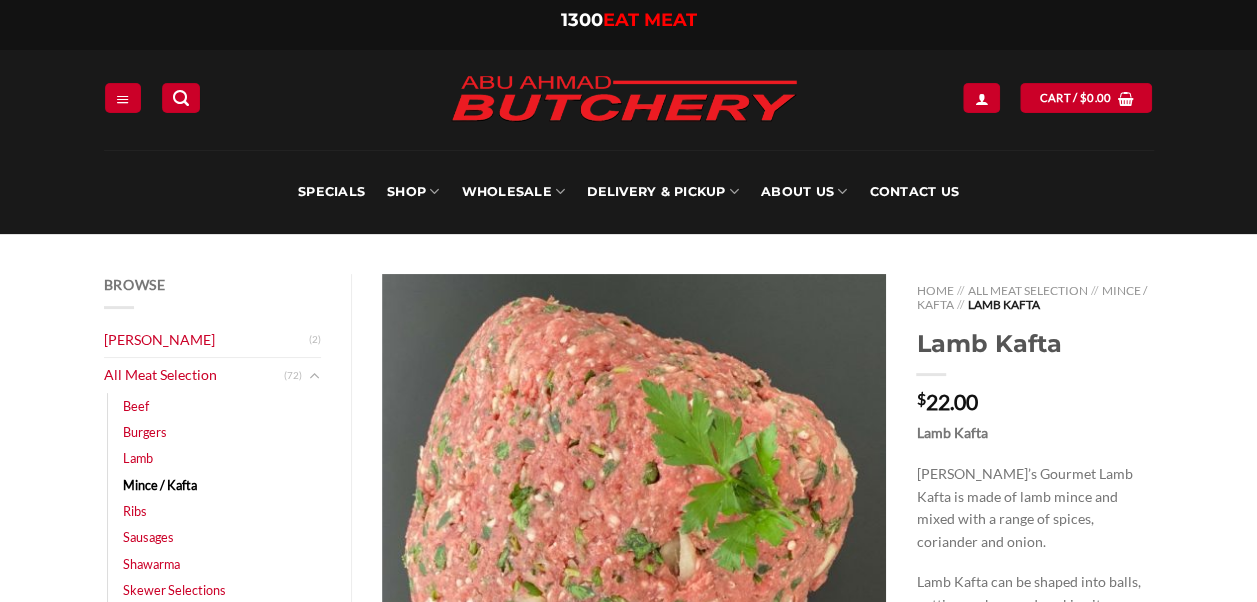 scroll, scrollTop: 453, scrollLeft: 0, axis: vertical 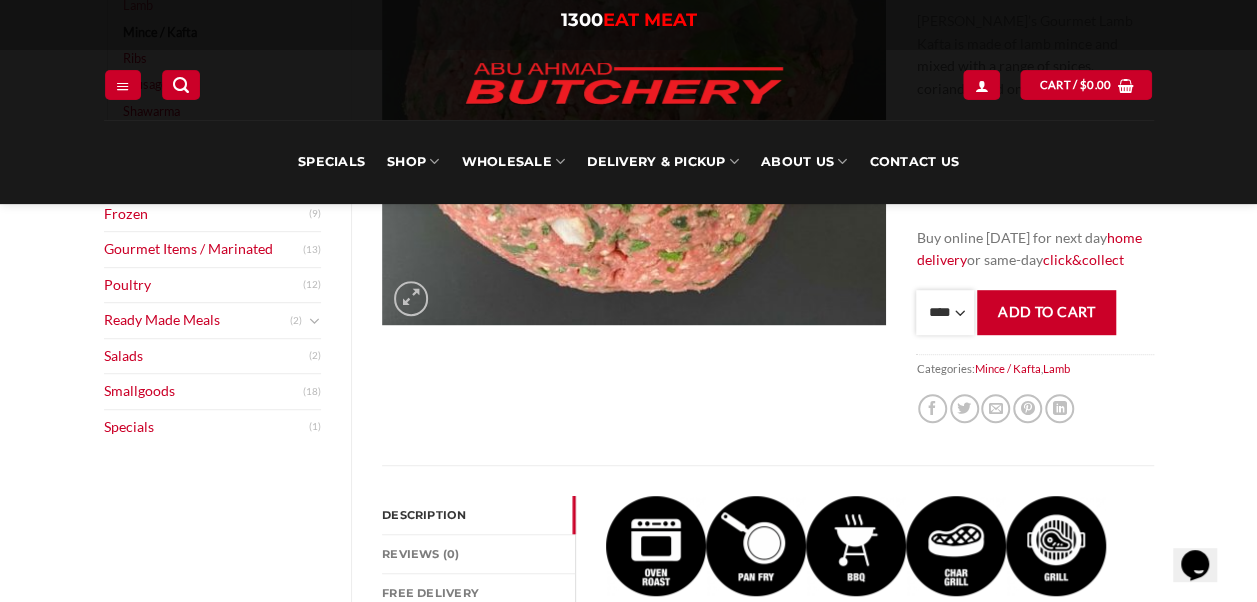 click on "**** * *** * *** * *** * *** * *** * *** * *** * *** * *** ** **** ** **** ** **** ** **** ** **** ** **** ** **** ** **** ** **** ** **** ** **** ** **** ** **** ** **** ** **** ** **** ** **** ** **** ** **** ** **** ** **** ** **** ** **** ** **** ** **** ** **** ** **** ** **** ** **** ** **** ** **** ** **** ** **** ** **** ** **** ** **** ** **** ** **** ** **** ** **** ** **** ** **** ** **** ** **** ** **** ** **** ** **** ** **** ** **** ** **** ** **** ** **** ** **** ** **** ** **** ** **** ** **** ** **** ** **** ** **** ** **** ** **** ** **** ** **** ** **** ** **** ** **** ** **** ** **** ** **** ** **** ** **** ** **** ** **** ** **** ** **** ** **** ** **** ** **** ** **** ** **** ** **** ** **** ** **** ** **** ** **** ** **** ** **** ** **** ** **** *** ***** *** ***** *** ***** *** ***** *** ***** *** ***** *** ***** *** ***** *** ***** *** ***** *** ***** *** ***** *** ***** *** ***** *** ***** *** ***** *** ***** *** ***** *** ***** *** ***** *** ***** *** ***** *** ***** *** ***** ***" at bounding box center [945, 312] 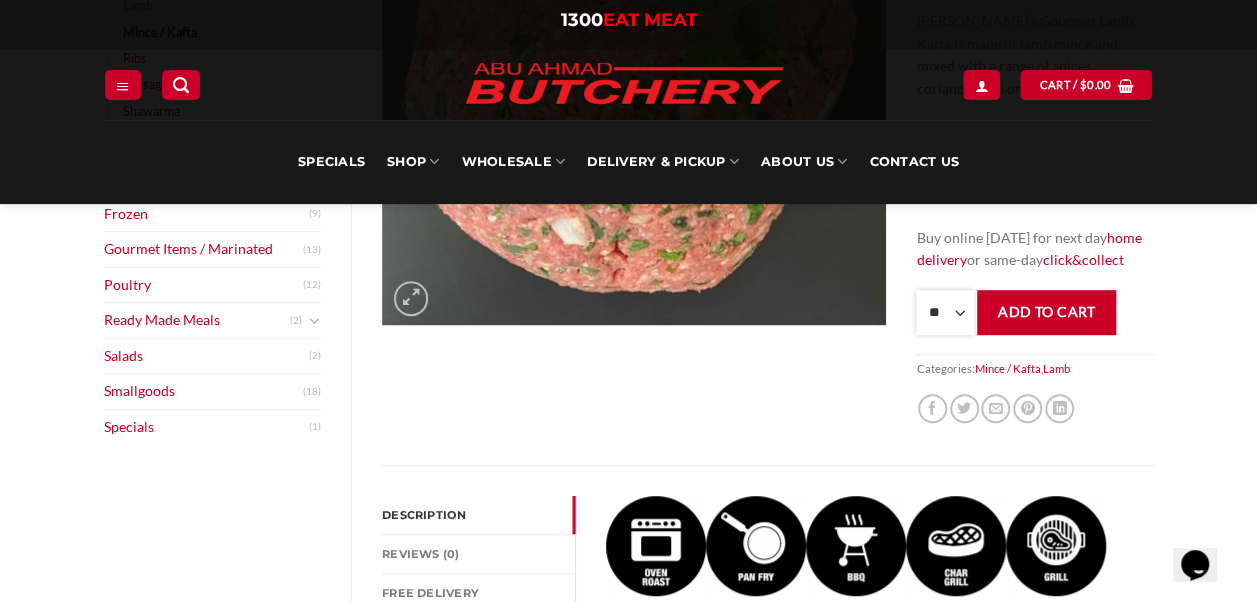 click on "**** * *** * *** * *** * *** * *** * *** * *** * *** * *** ** **** ** **** ** **** ** **** ** **** ** **** ** **** ** **** ** **** ** **** ** **** ** **** ** **** ** **** ** **** ** **** ** **** ** **** ** **** ** **** ** **** ** **** ** **** ** **** ** **** ** **** ** **** ** **** ** **** ** **** ** **** ** **** ** **** ** **** ** **** ** **** ** **** ** **** ** **** ** **** ** **** ** **** ** **** ** **** ** **** ** **** ** **** ** **** ** **** ** **** ** **** ** **** ** **** ** **** ** **** ** **** ** **** ** **** ** **** ** **** ** **** ** **** ** **** ** **** ** **** ** **** ** **** ** **** ** **** ** **** ** **** ** **** ** **** ** **** ** **** ** **** ** **** ** **** ** **** ** **** ** **** ** **** ** **** ** **** ** **** ** **** ** **** ** **** ** **** ** **** *** ***** *** ***** *** ***** *** ***** *** ***** *** ***** *** ***** *** ***** *** ***** *** ***** *** ***** *** ***** *** ***** *** ***** *** ***** *** ***** *** ***** *** ***** *** ***** *** ***** *** ***** *** ***** *** ***** *** ***** ***" at bounding box center [945, 312] 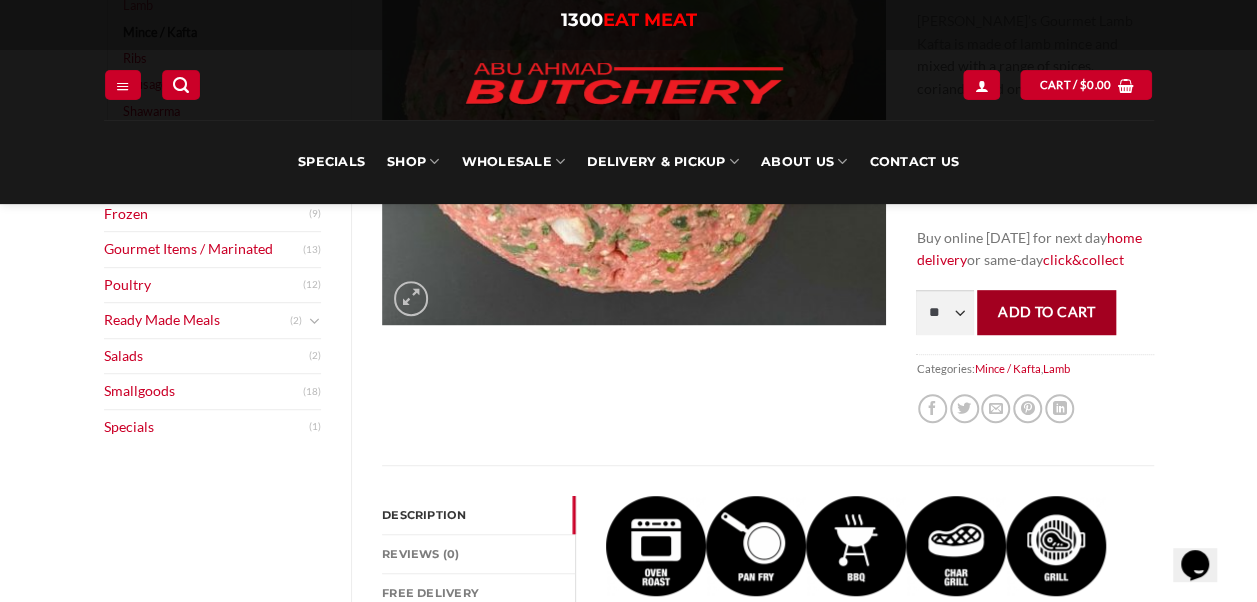 click on "Add to cart" at bounding box center (1046, 312) 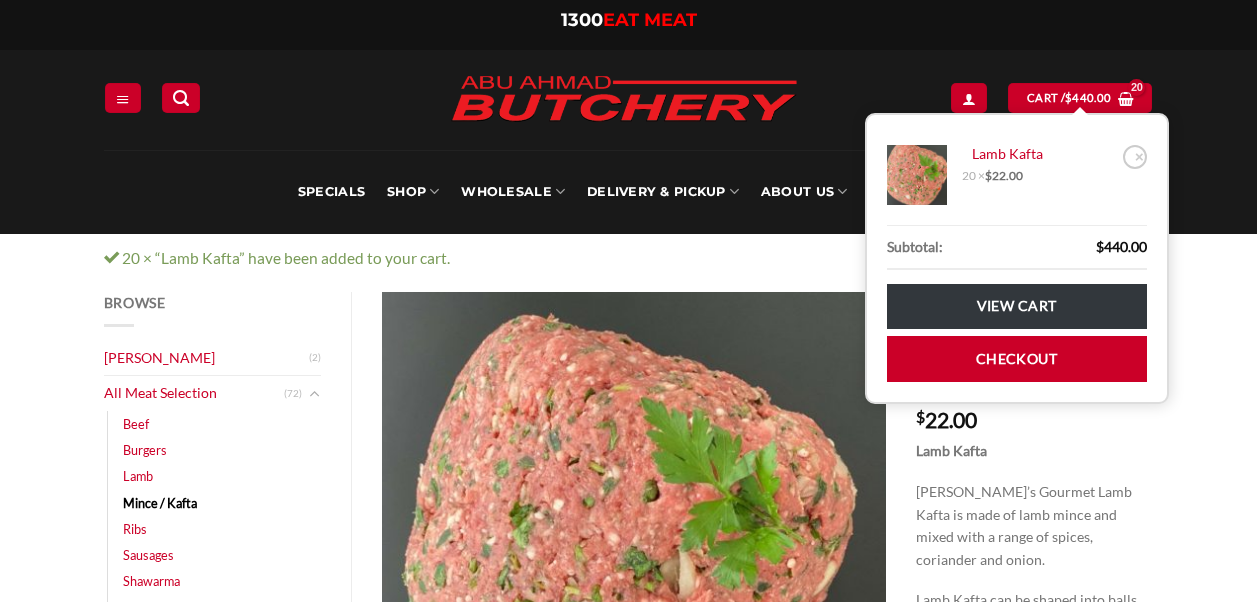 scroll, scrollTop: 0, scrollLeft: 0, axis: both 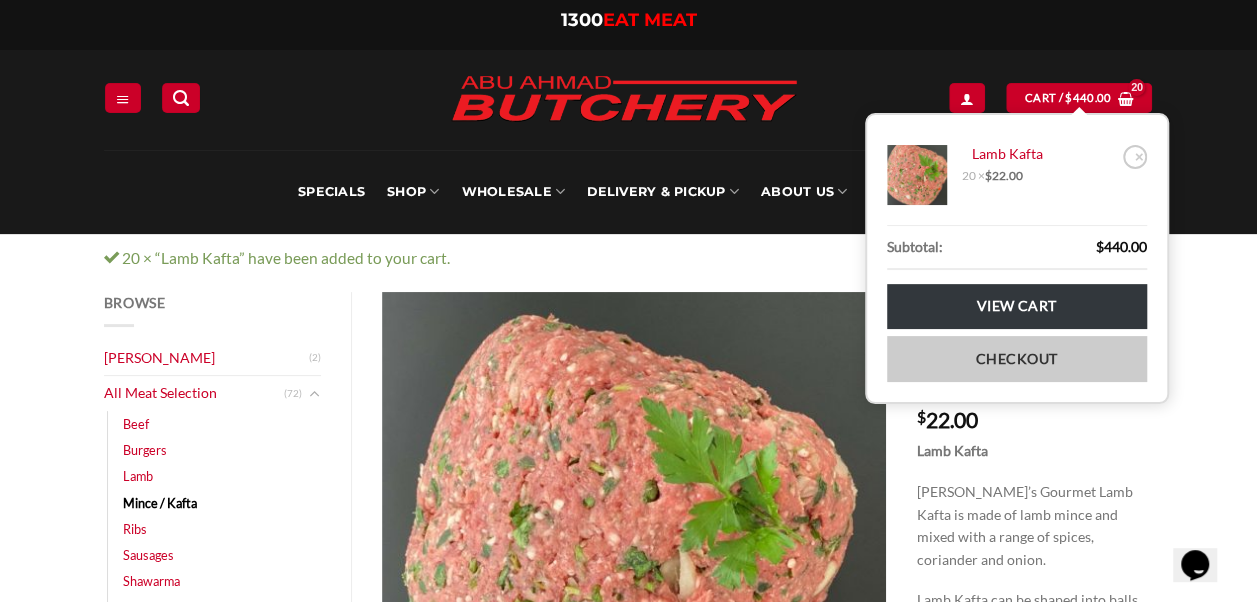 click on "Checkout" at bounding box center [1017, 358] 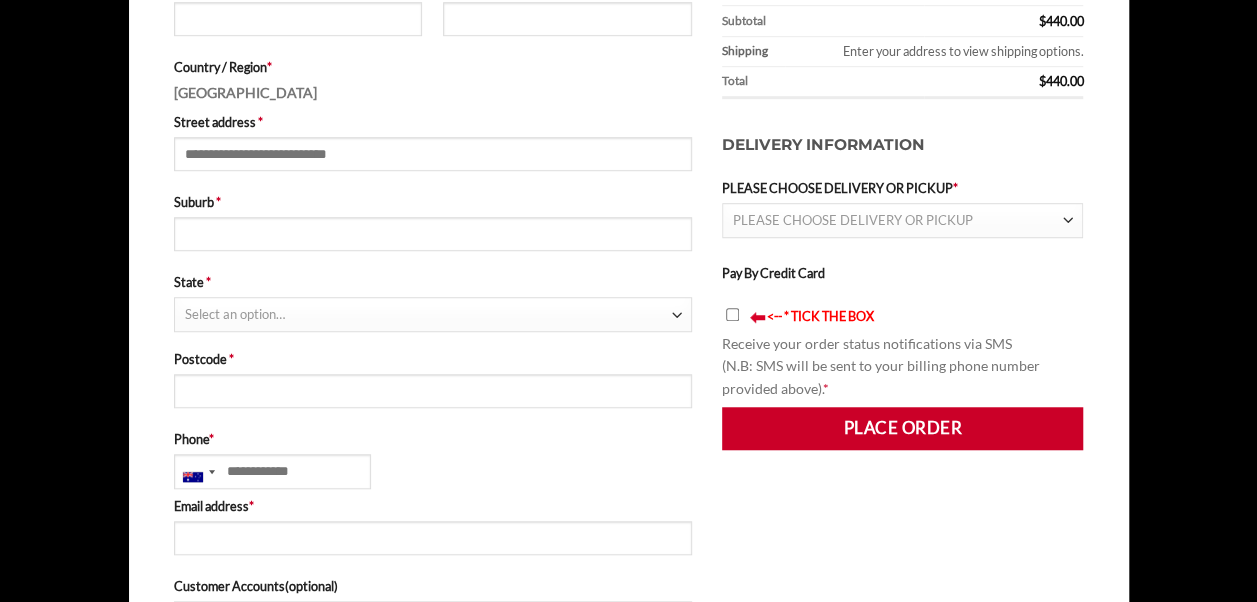 scroll, scrollTop: 616, scrollLeft: 0, axis: vertical 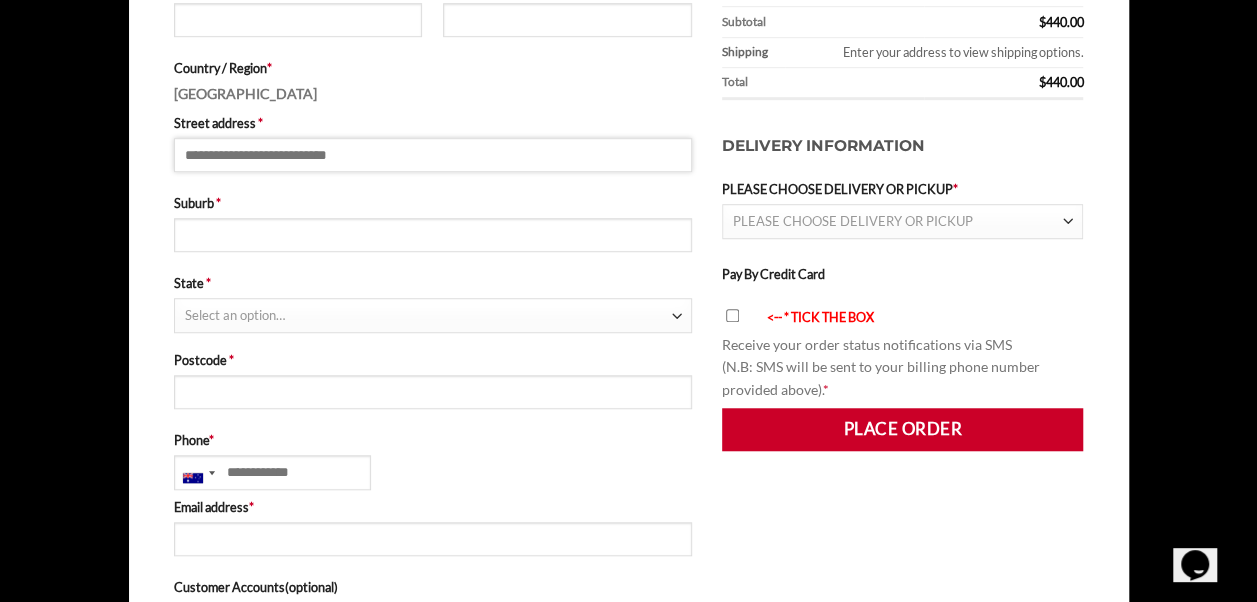 click on "Street address   *" at bounding box center [433, 155] 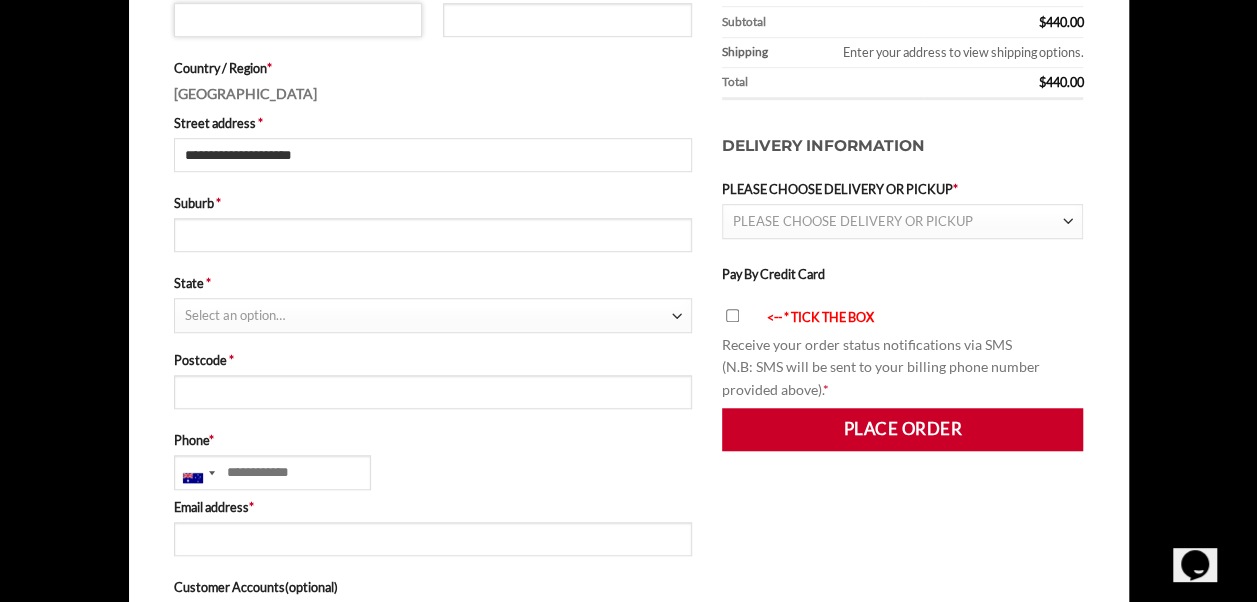 type on "******" 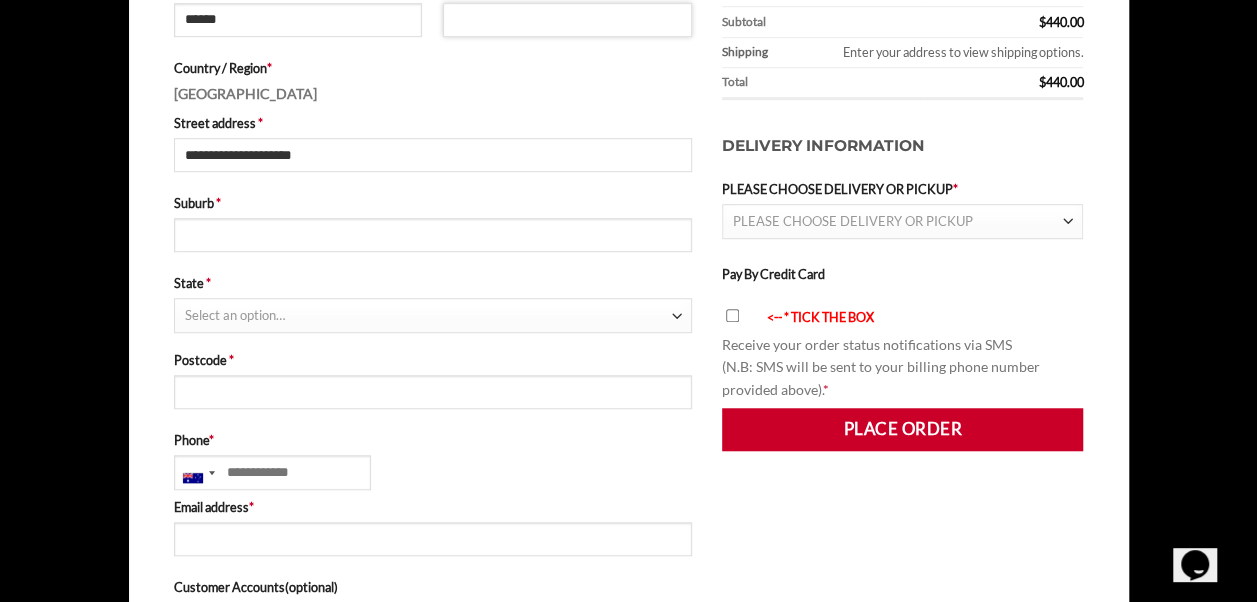 type on "******" 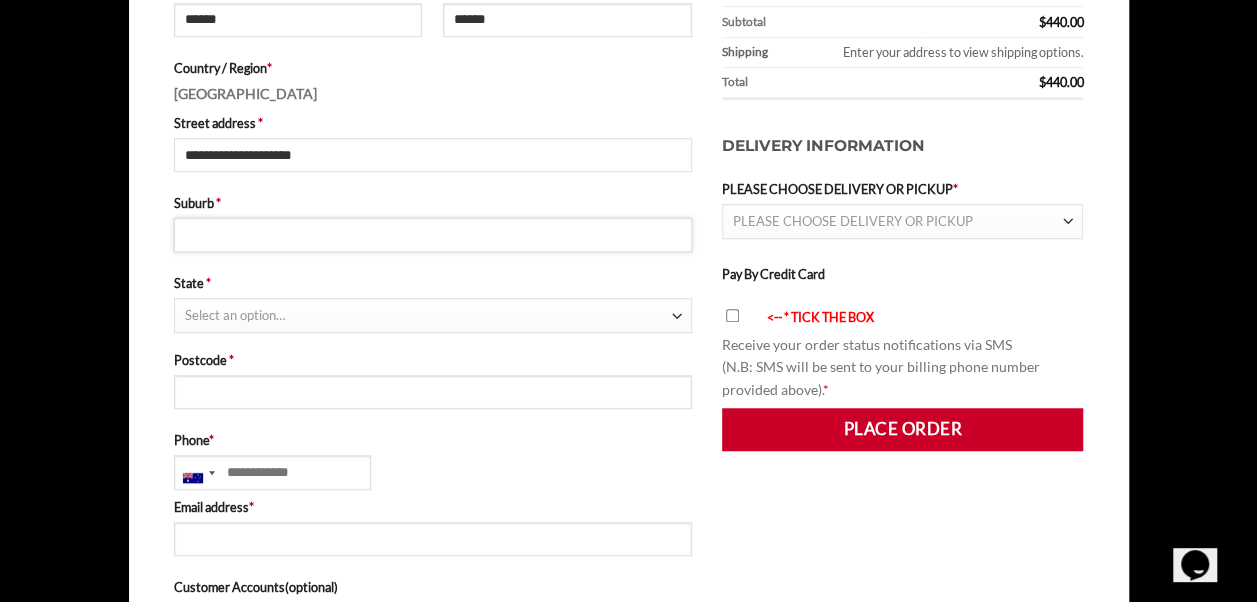 type on "**********" 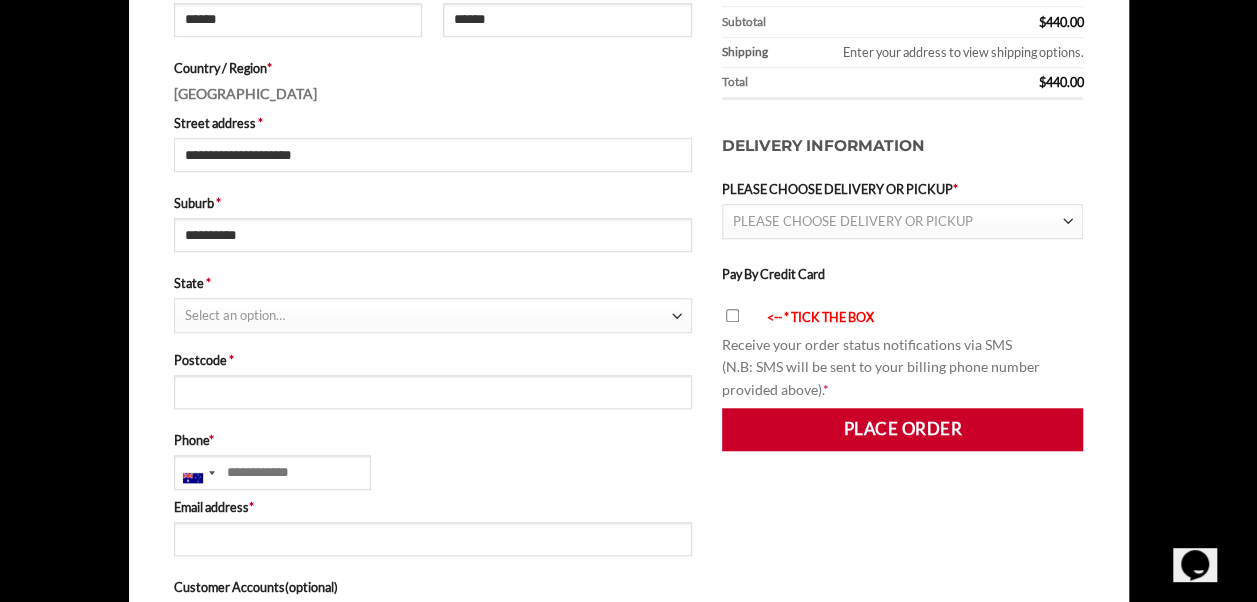 type on "****" 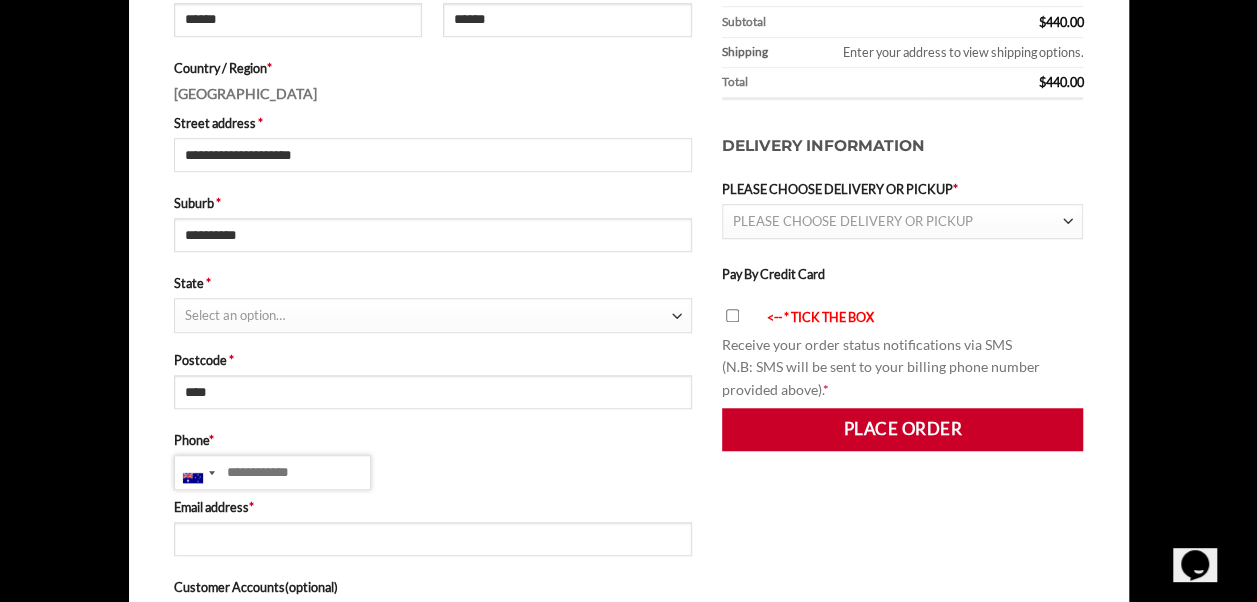 type on "**********" 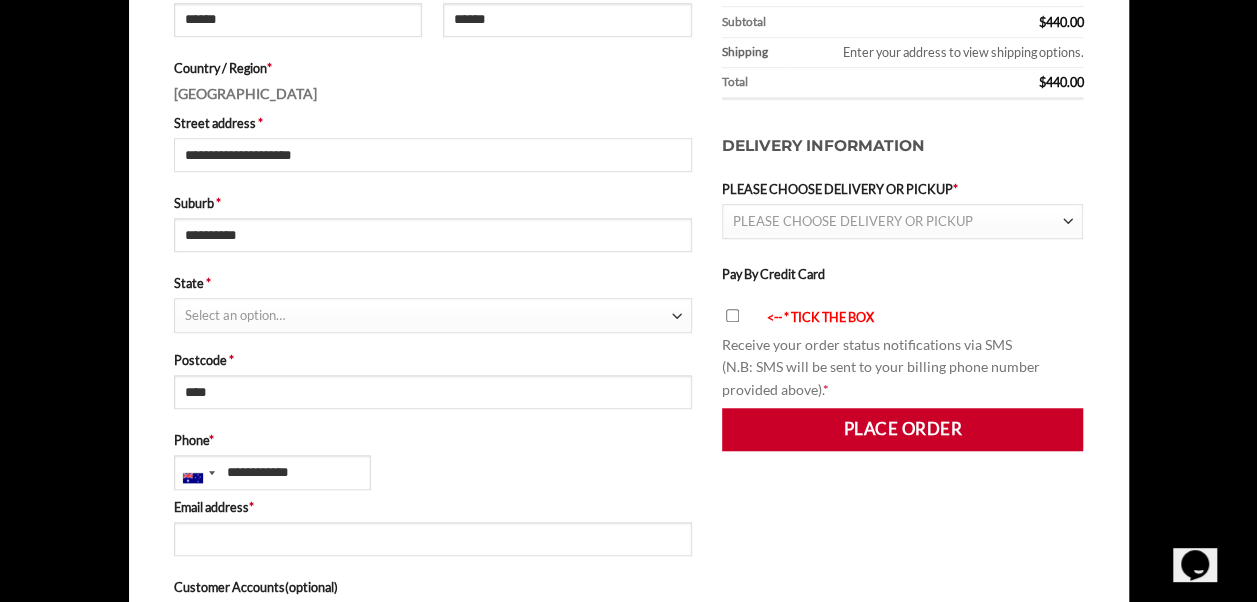 type on "**********" 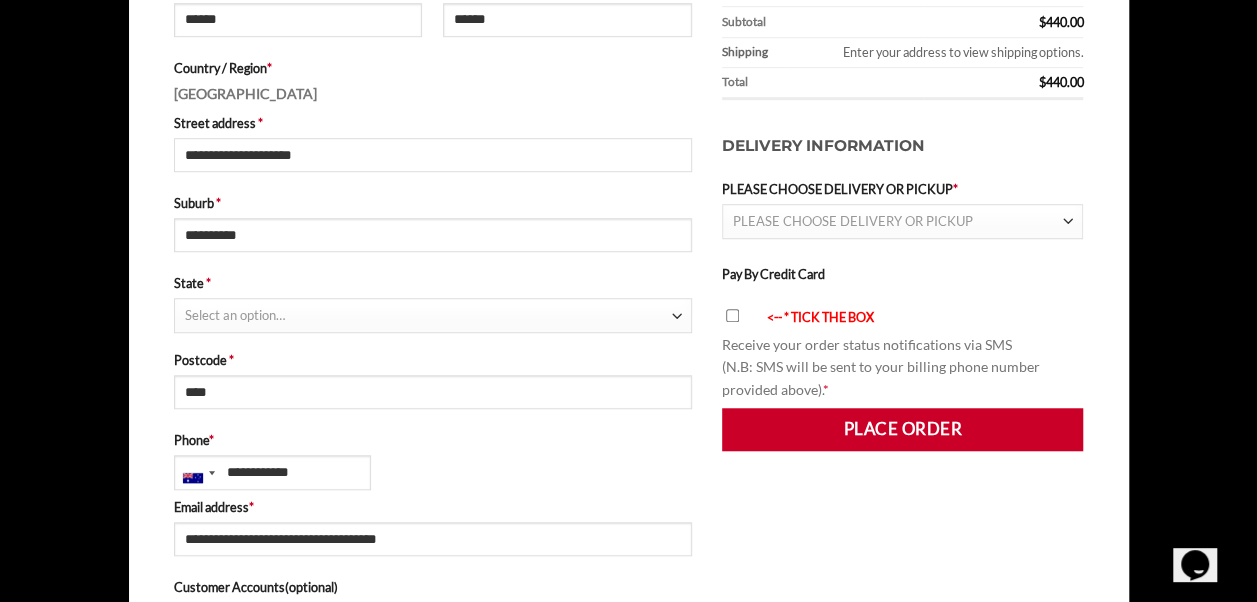 type on "**********" 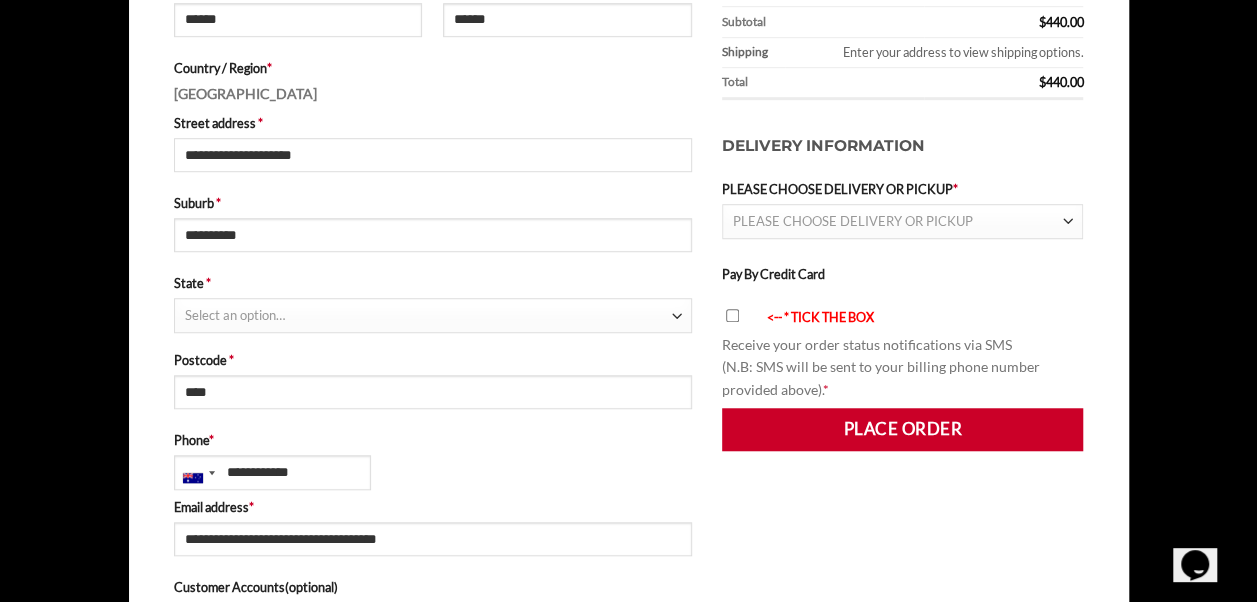type on "**********" 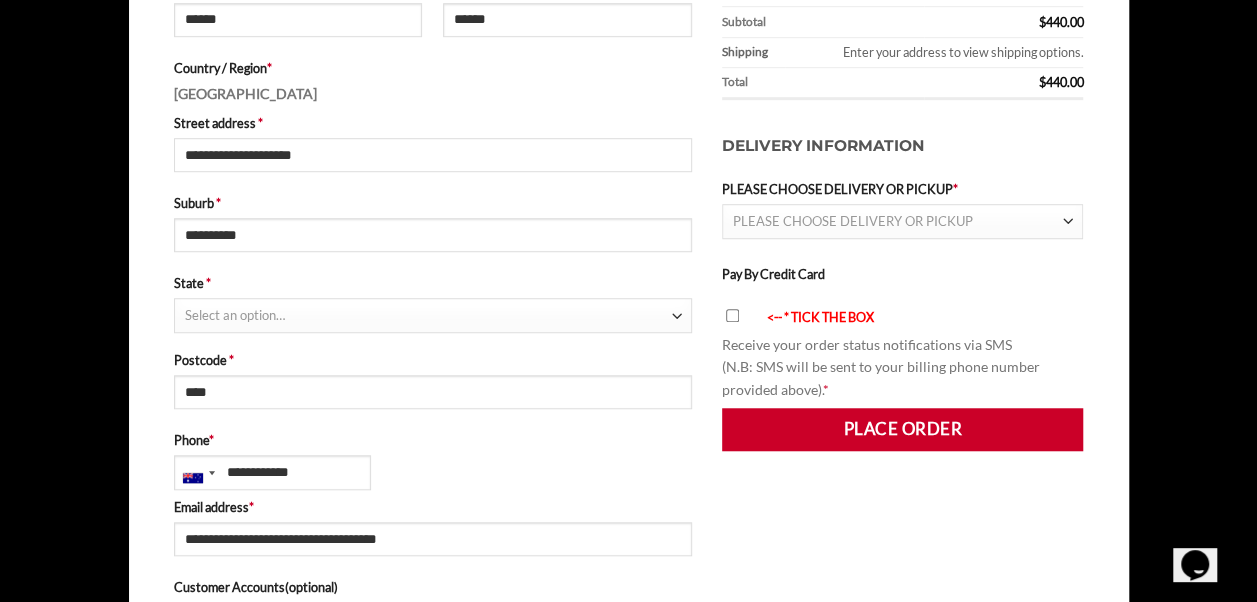 type on "**********" 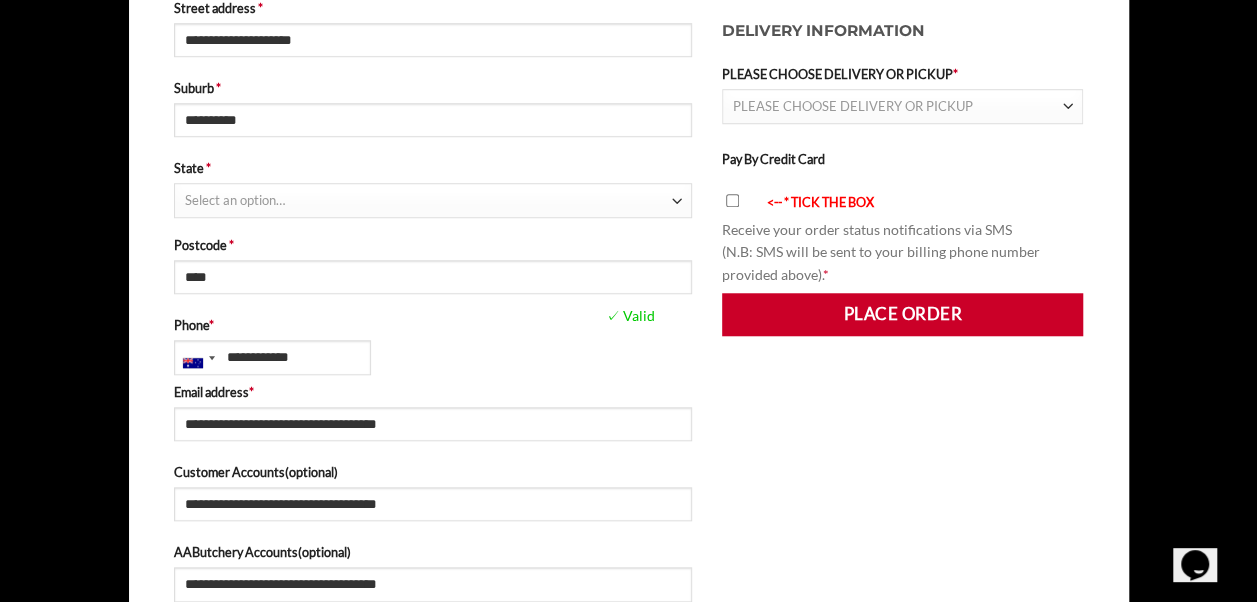 scroll, scrollTop: 730, scrollLeft: 0, axis: vertical 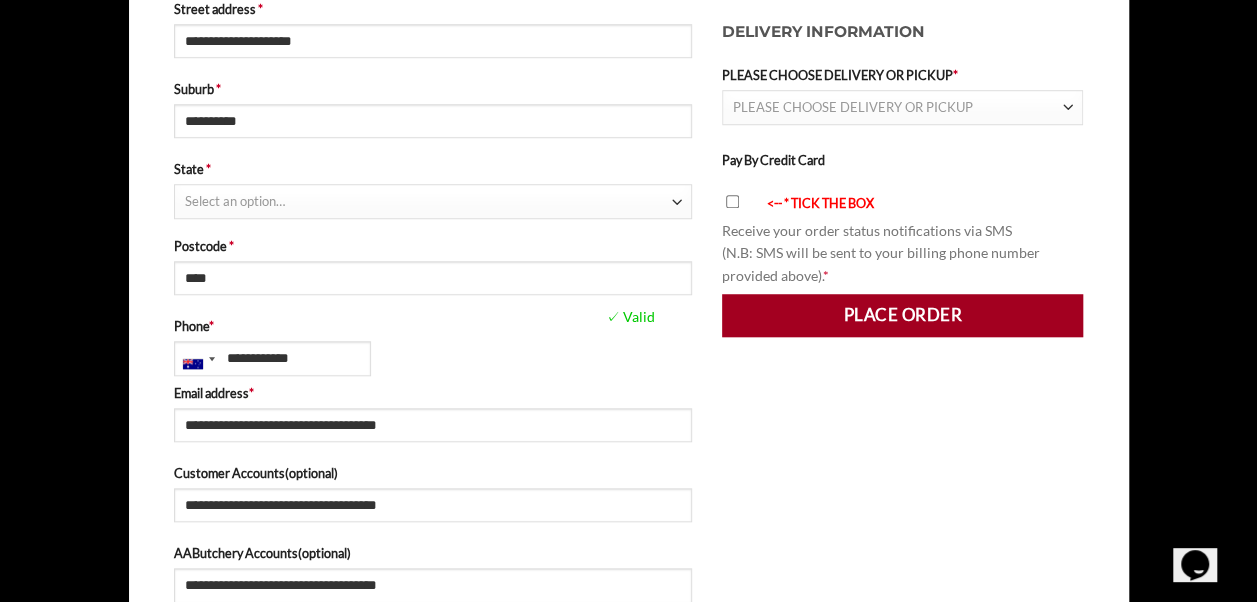 click on "Place order" at bounding box center [903, 315] 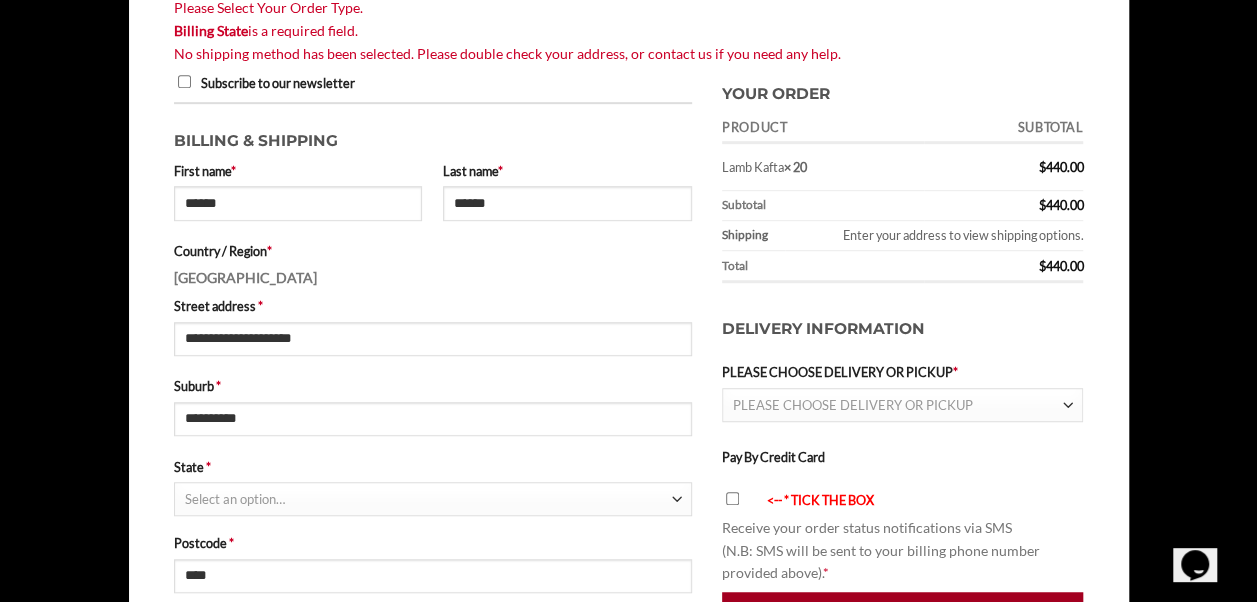 scroll, scrollTop: 505, scrollLeft: 0, axis: vertical 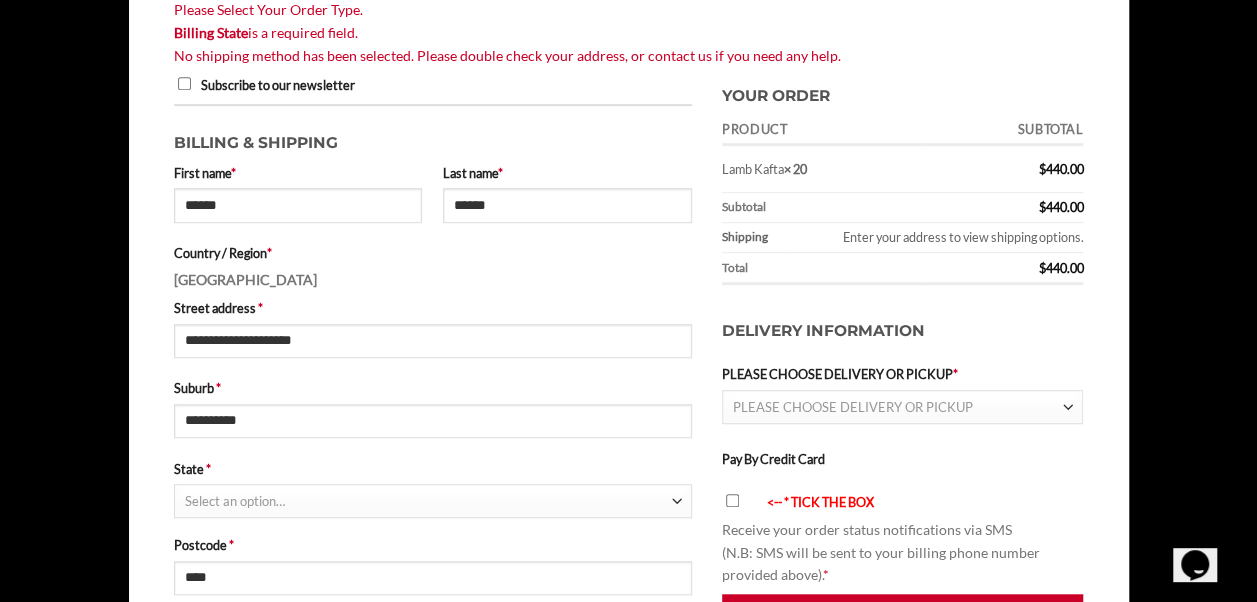 click on "PLEASE CHOOSE DELIVERY OR PICKUP" at bounding box center (853, 407) 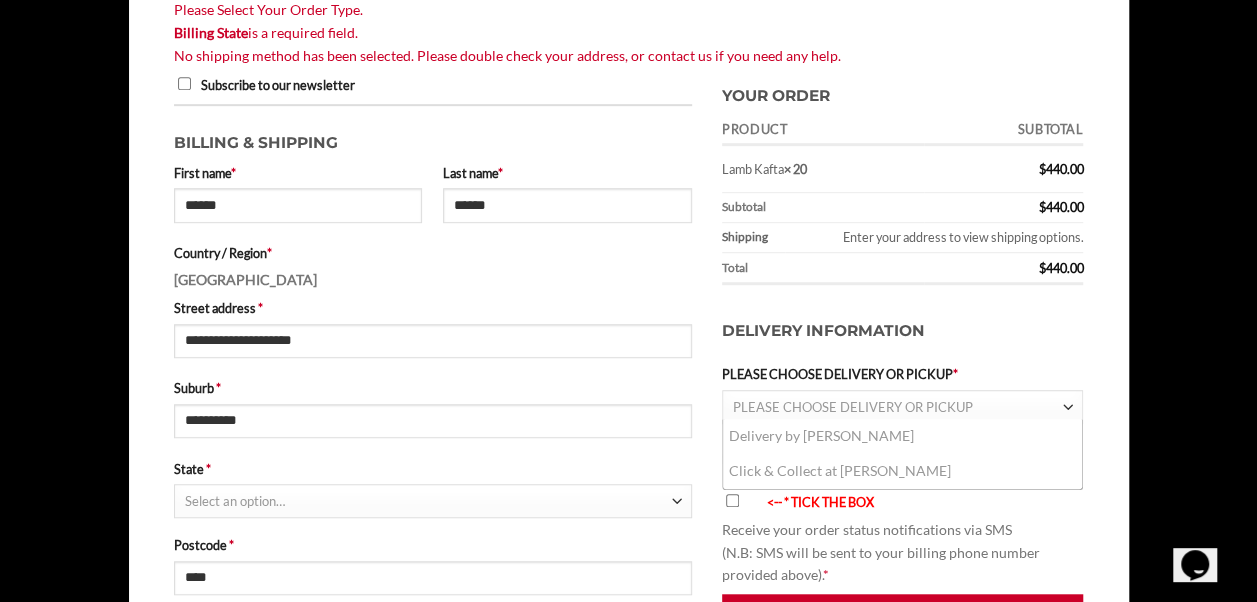 click on "Delivery by Abu Ahmad Butchery" at bounding box center [903, 436] 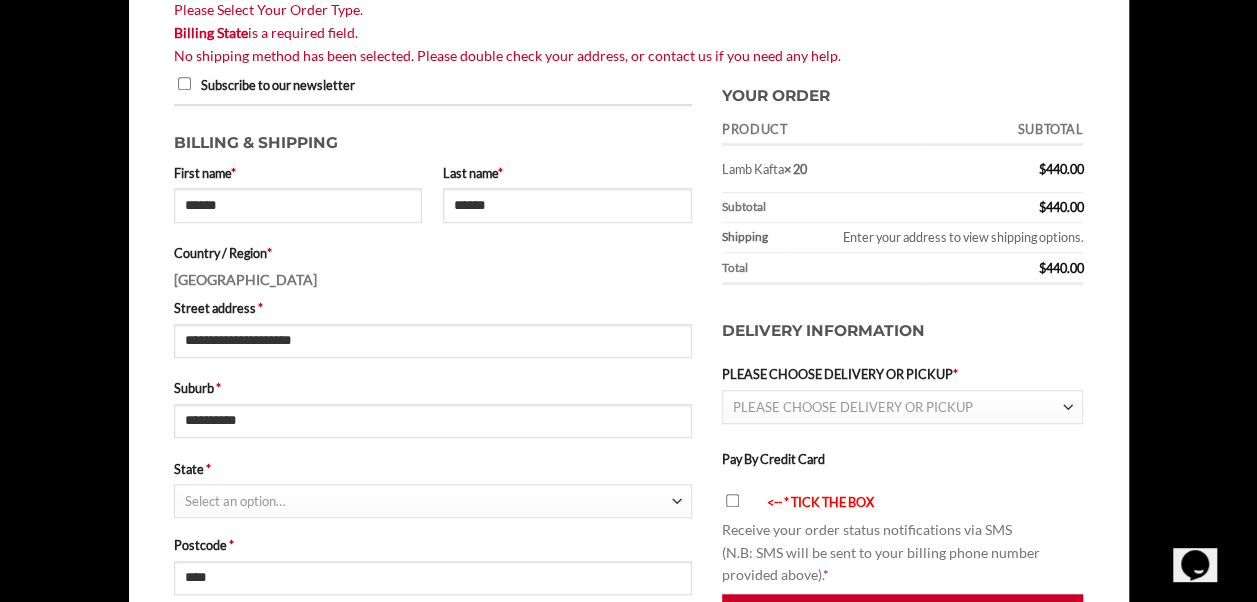 click at bounding box center [1067, 408] 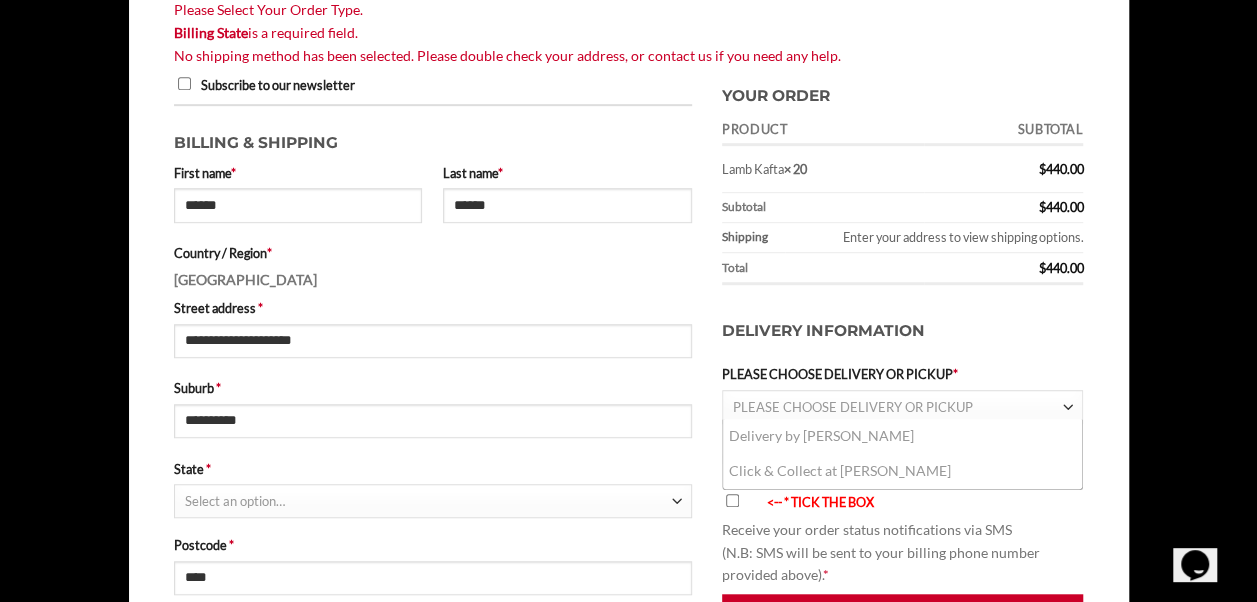 click on "PLEASE CHOOSE DELIVERY OR PICKUP" at bounding box center [853, 407] 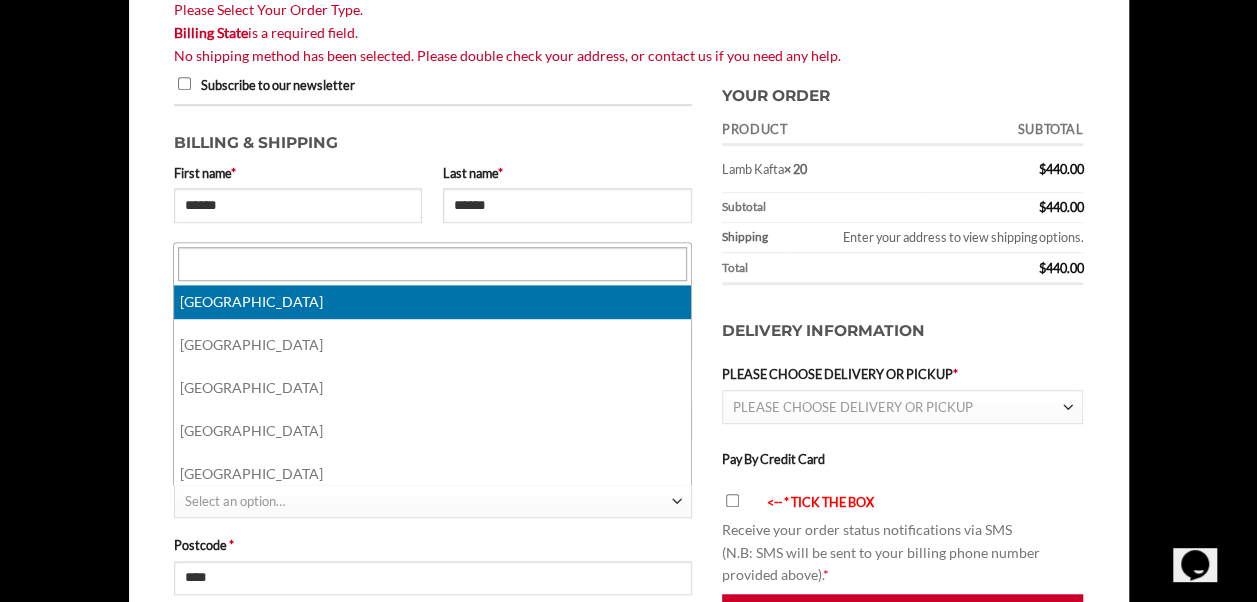click on "Select an option…" at bounding box center [428, 501] 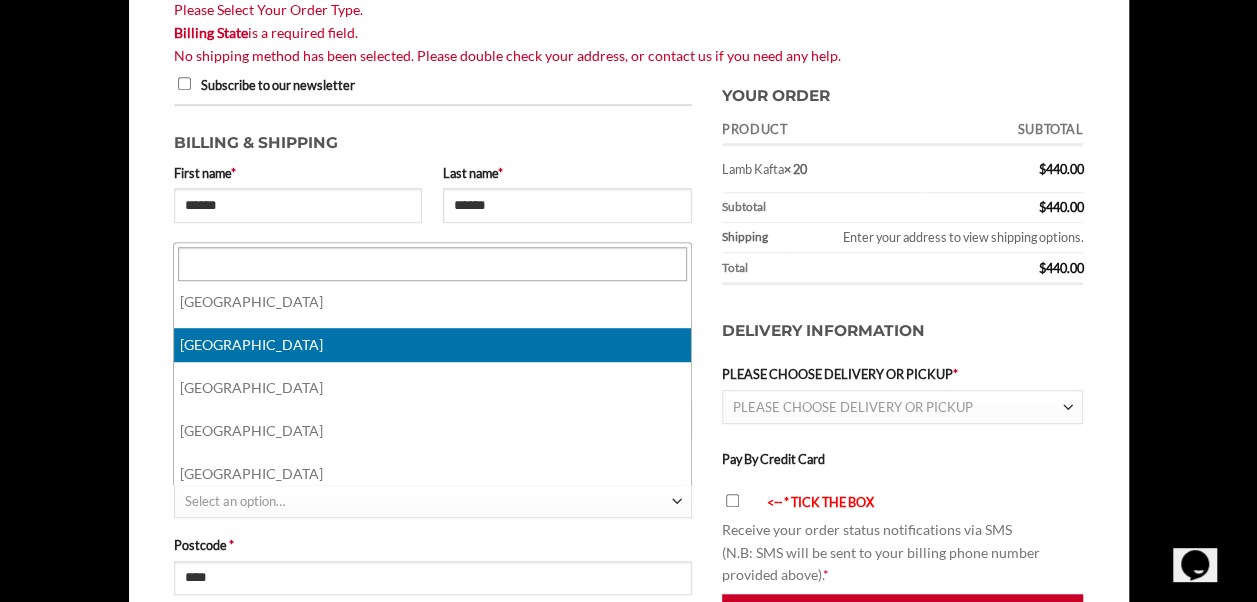 select on "***" 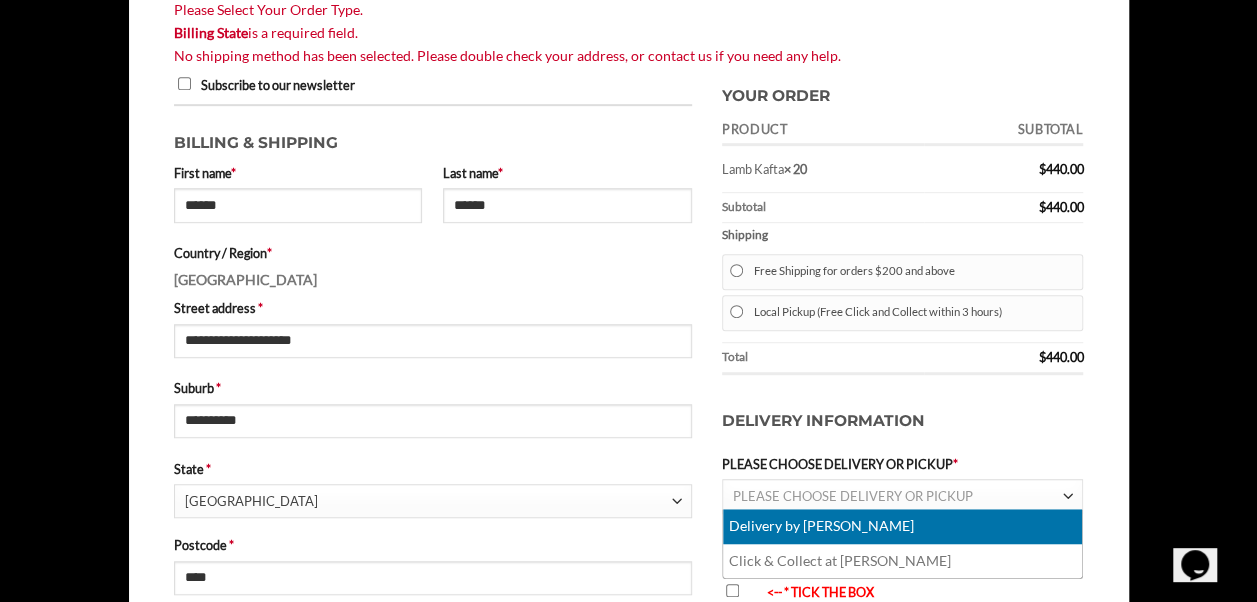 click at bounding box center [1067, 497] 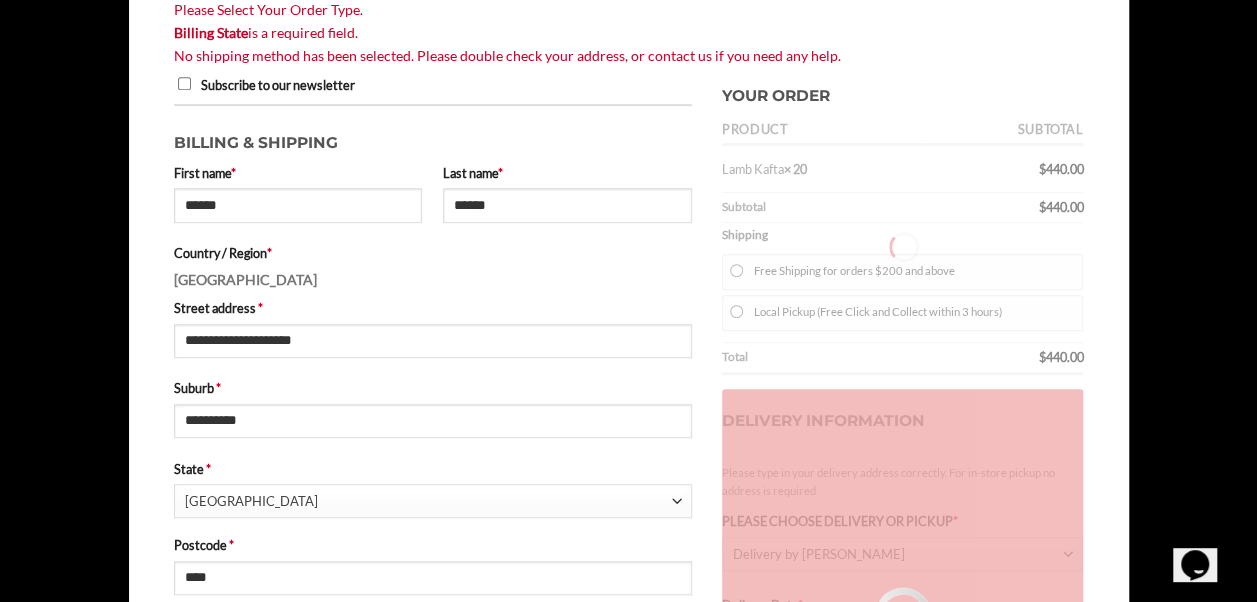type on "**********" 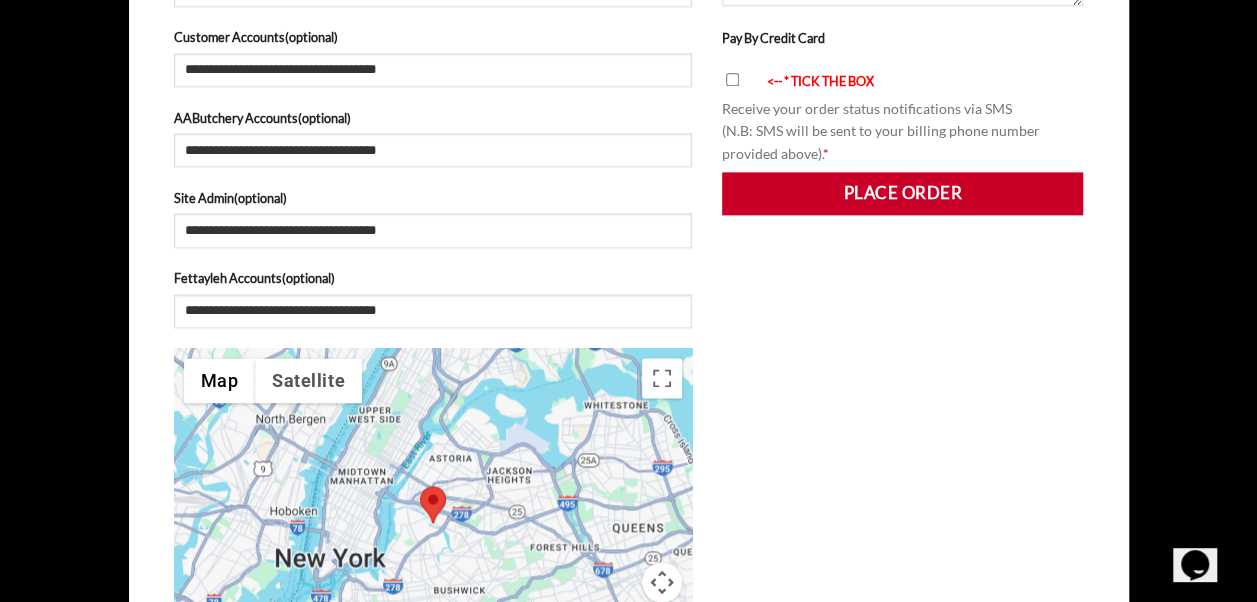 scroll, scrollTop: 1242, scrollLeft: 0, axis: vertical 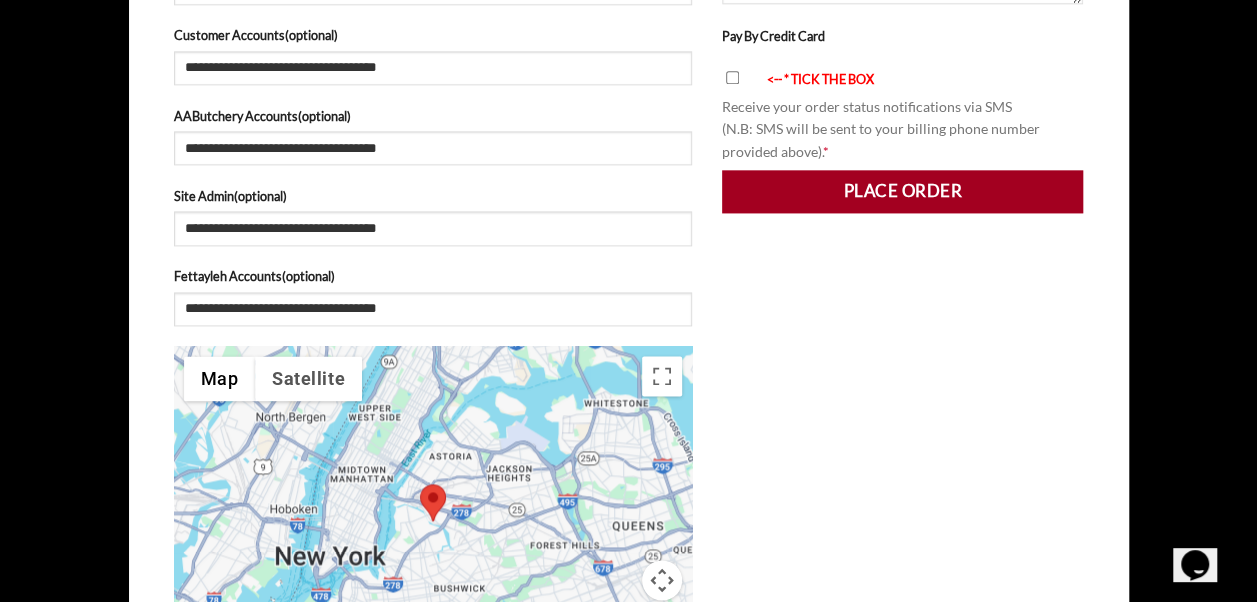 click on "Place order" at bounding box center (903, 191) 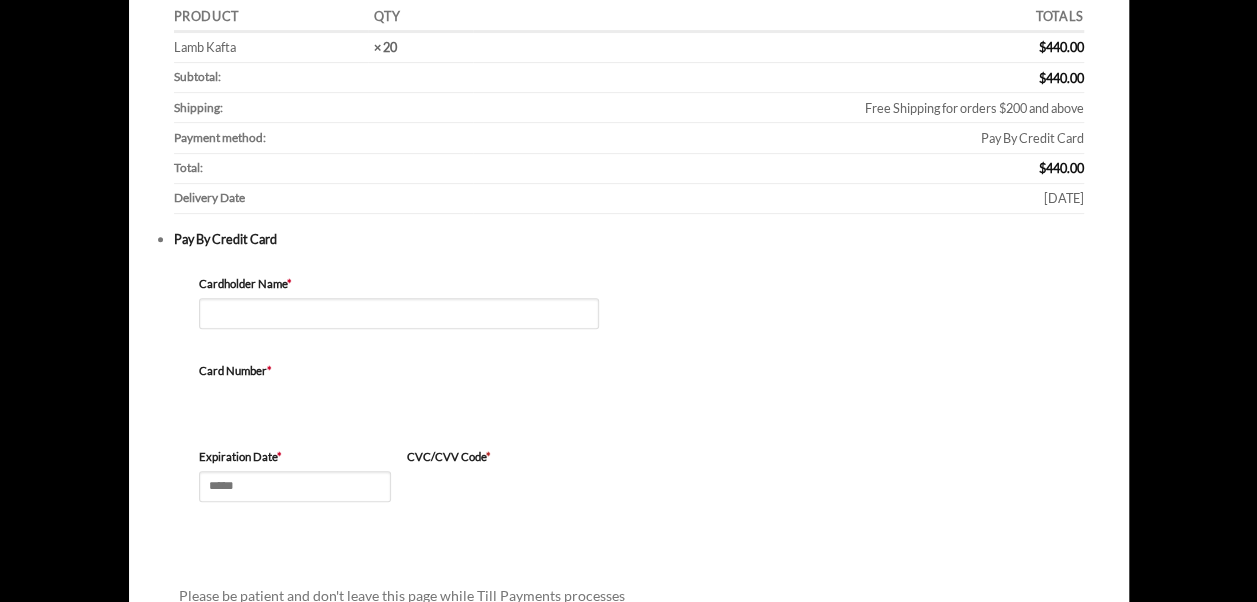 scroll, scrollTop: 310, scrollLeft: 0, axis: vertical 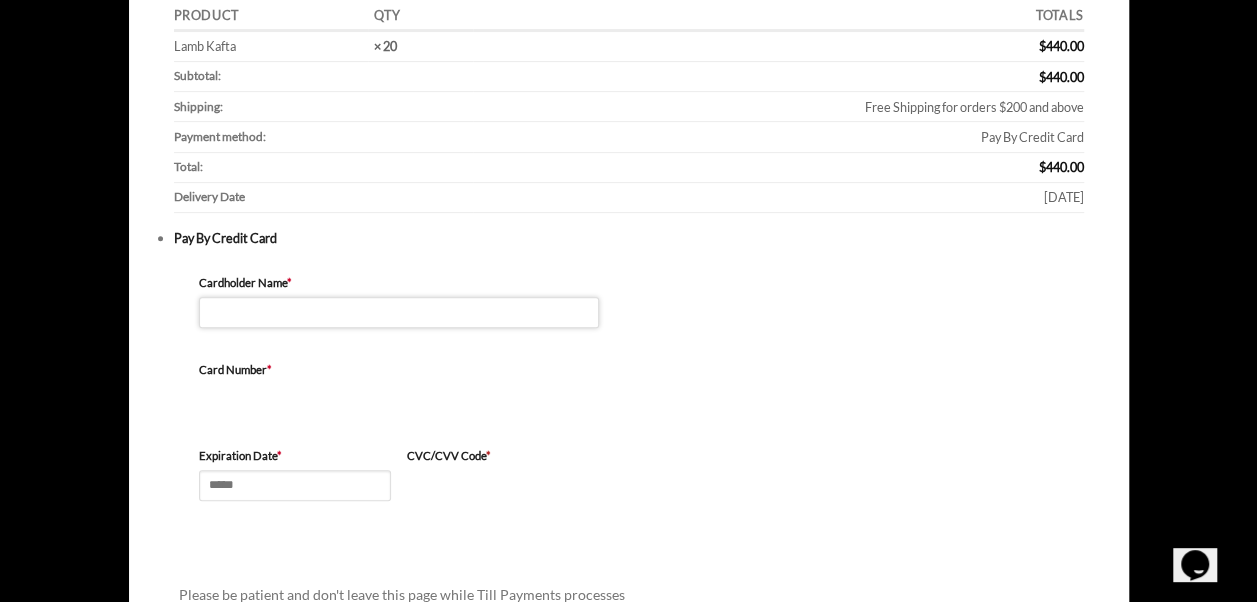 click on "Cardholder Name  *" at bounding box center (399, 312) 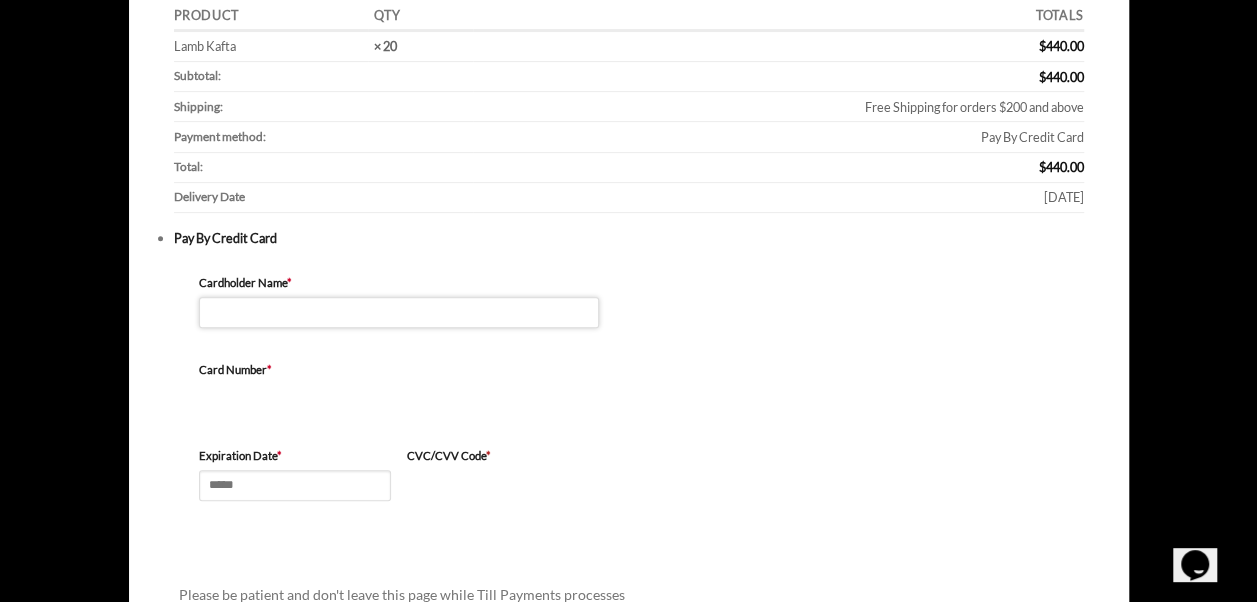 type on "**********" 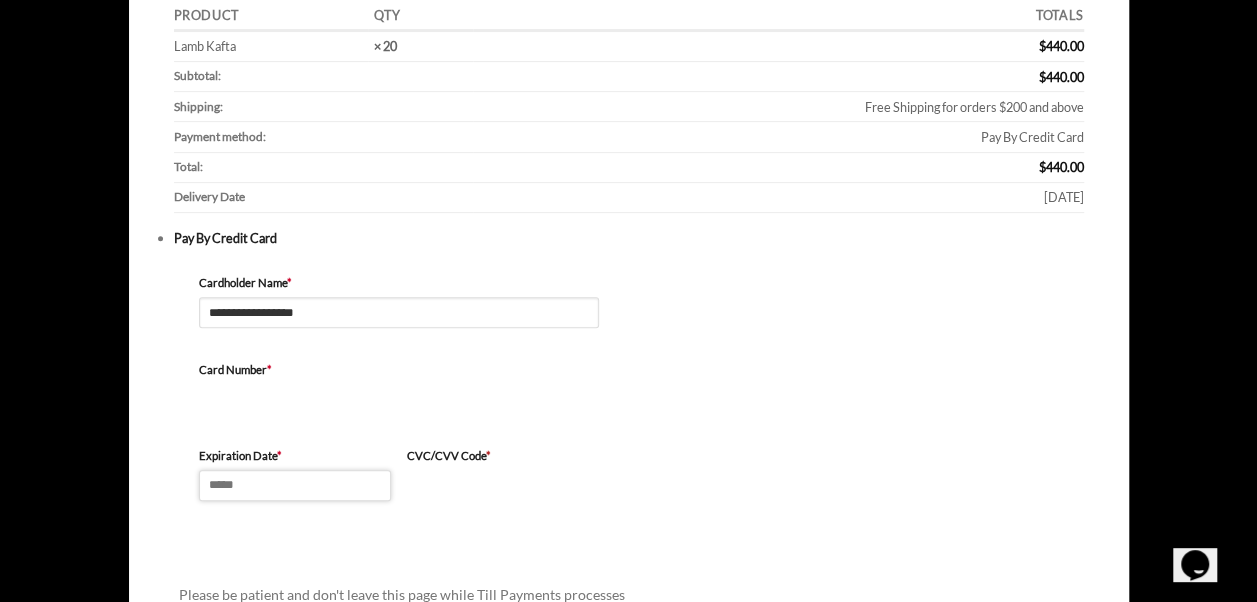 type on "*****" 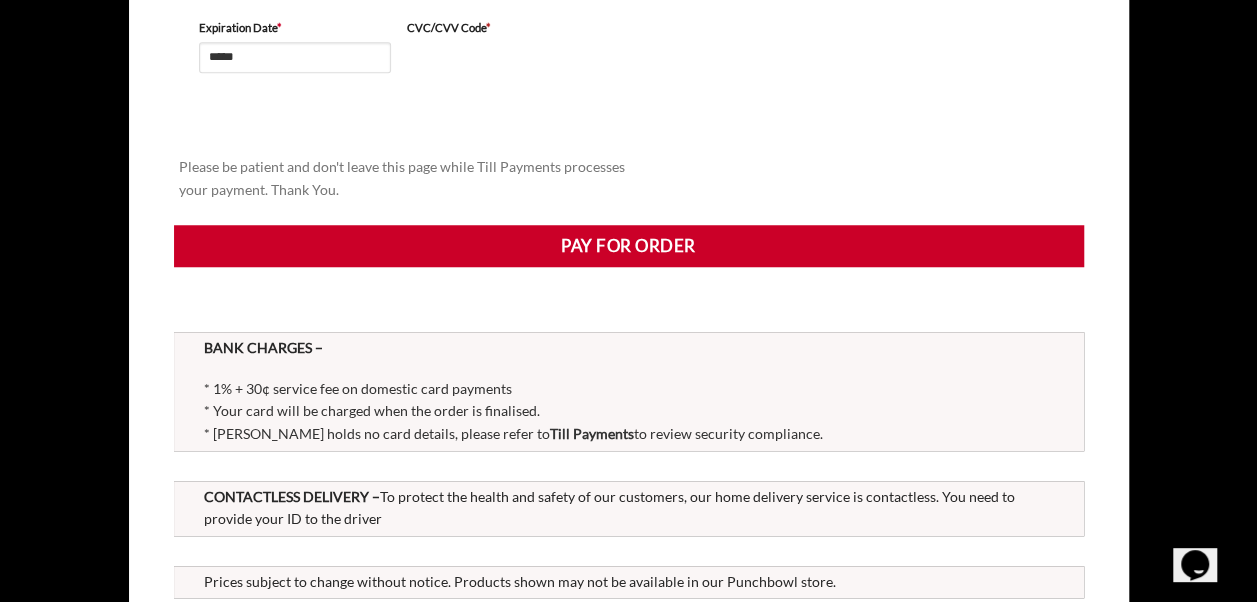 scroll, scrollTop: 752, scrollLeft: 0, axis: vertical 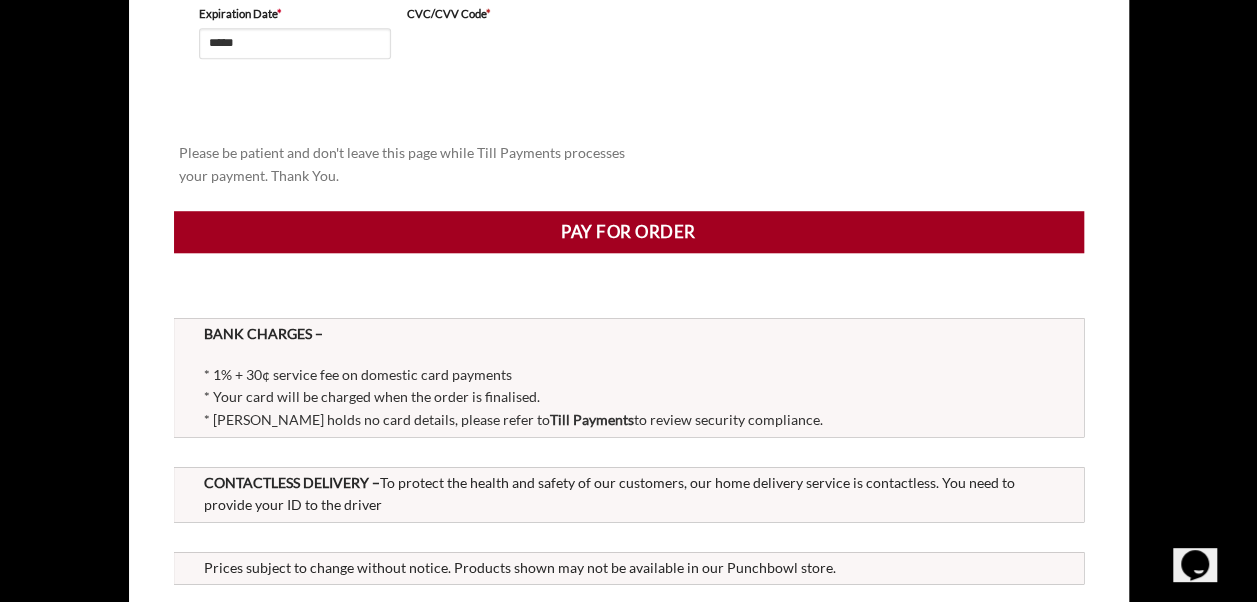 click on "Pay for order" at bounding box center [629, 232] 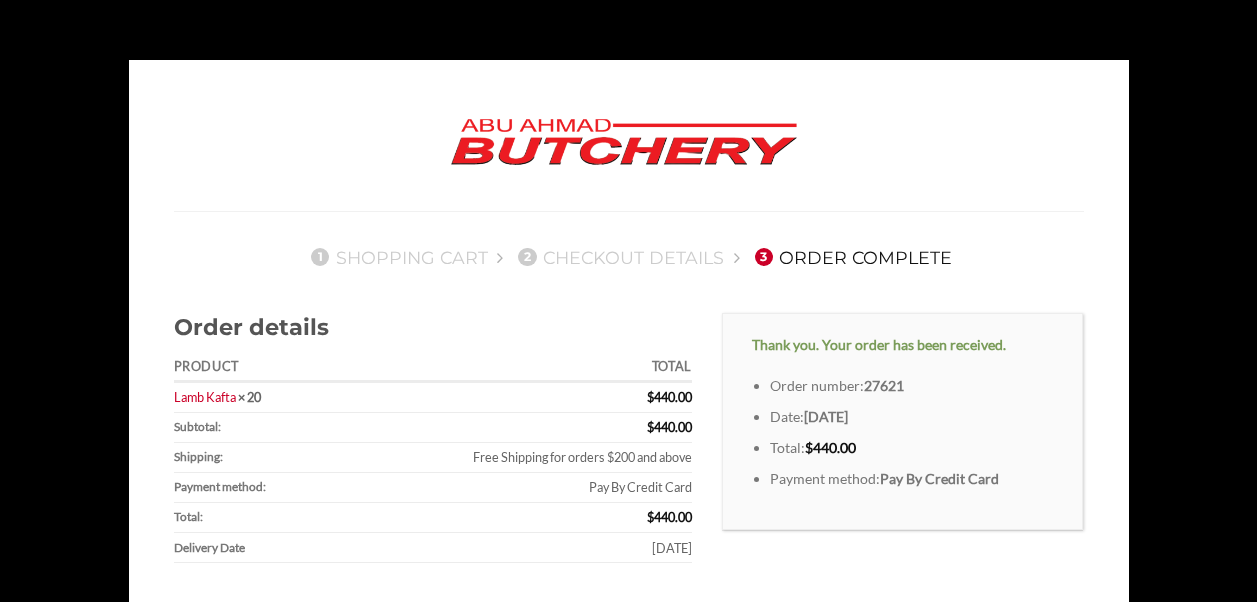 scroll, scrollTop: 0, scrollLeft: 0, axis: both 